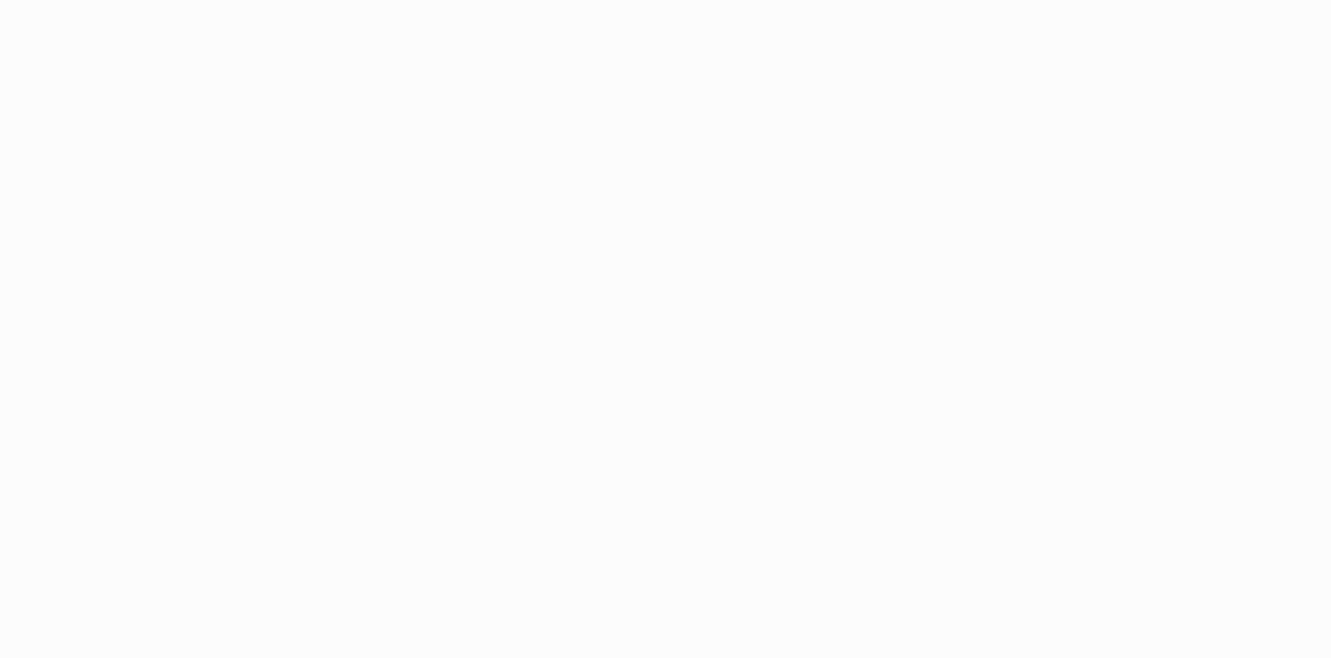 scroll, scrollTop: 0, scrollLeft: 0, axis: both 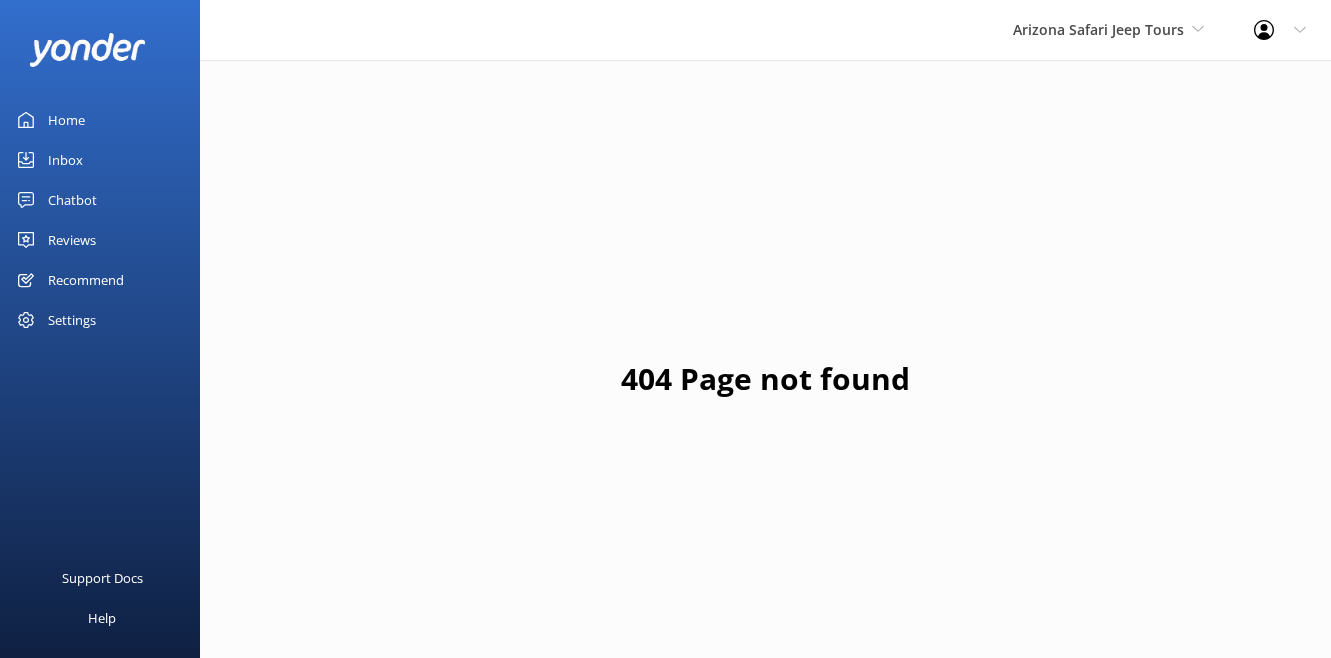 click on "Home" at bounding box center [66, 120] 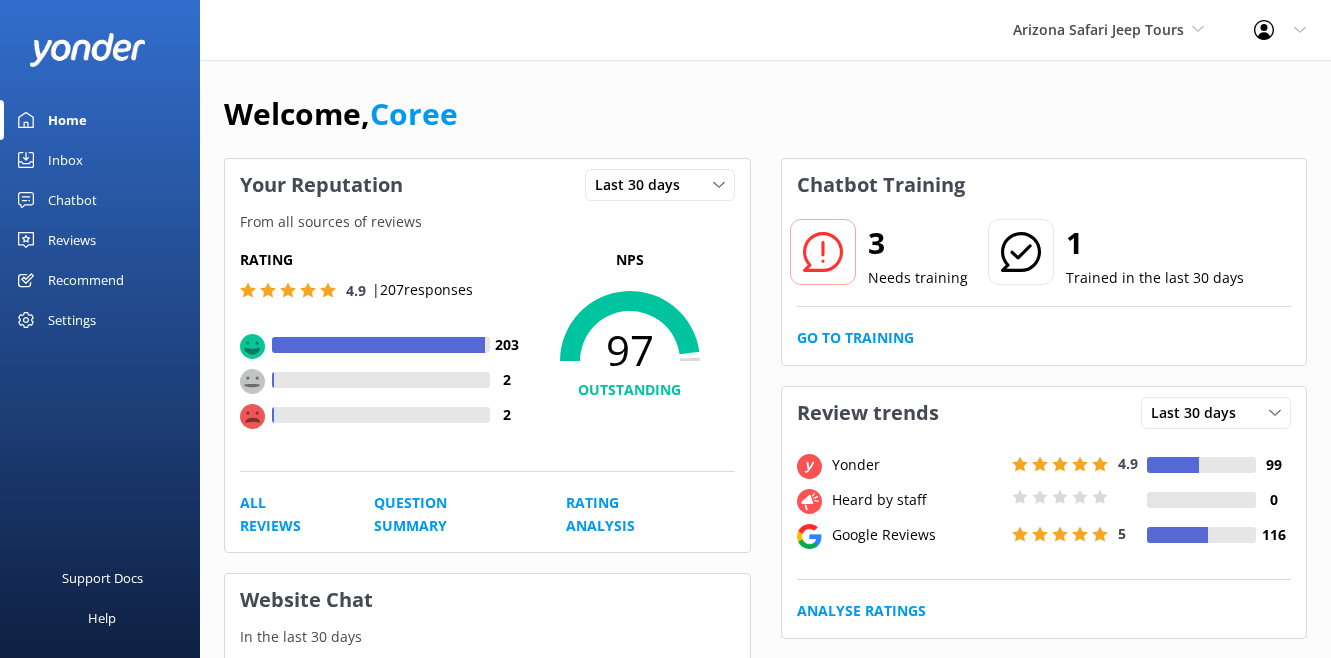 click on "Settings" at bounding box center (72, 320) 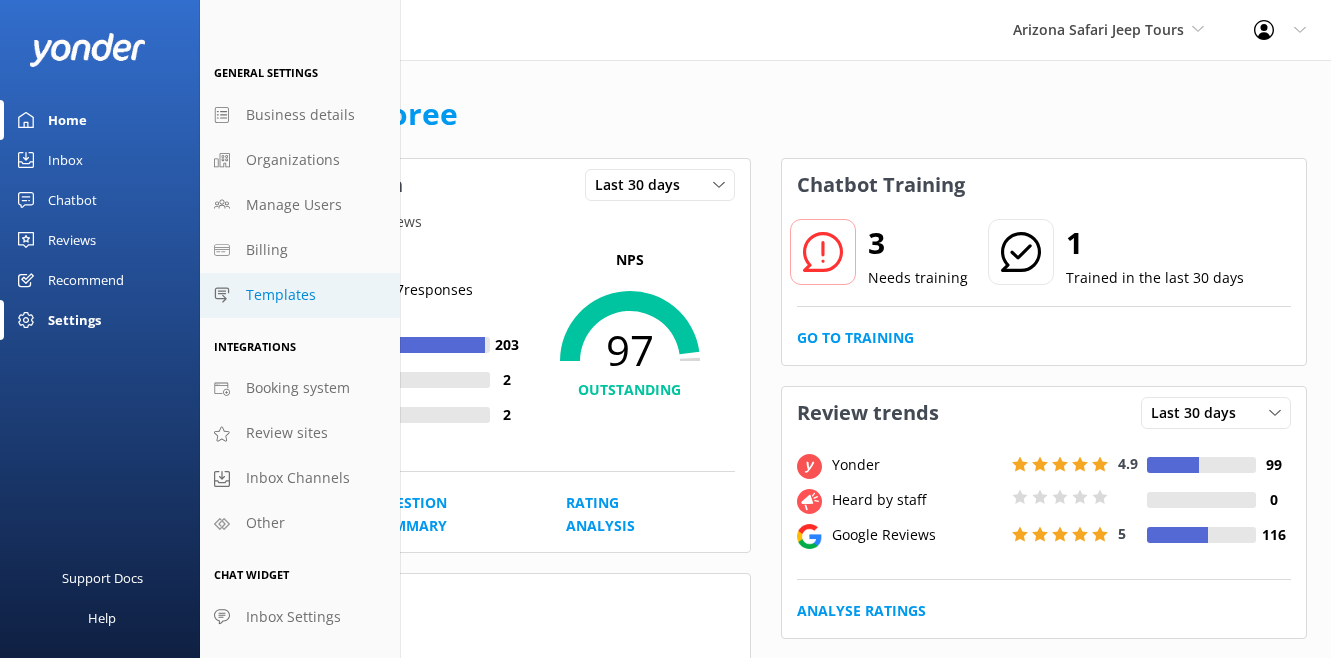scroll, scrollTop: 2, scrollLeft: 0, axis: vertical 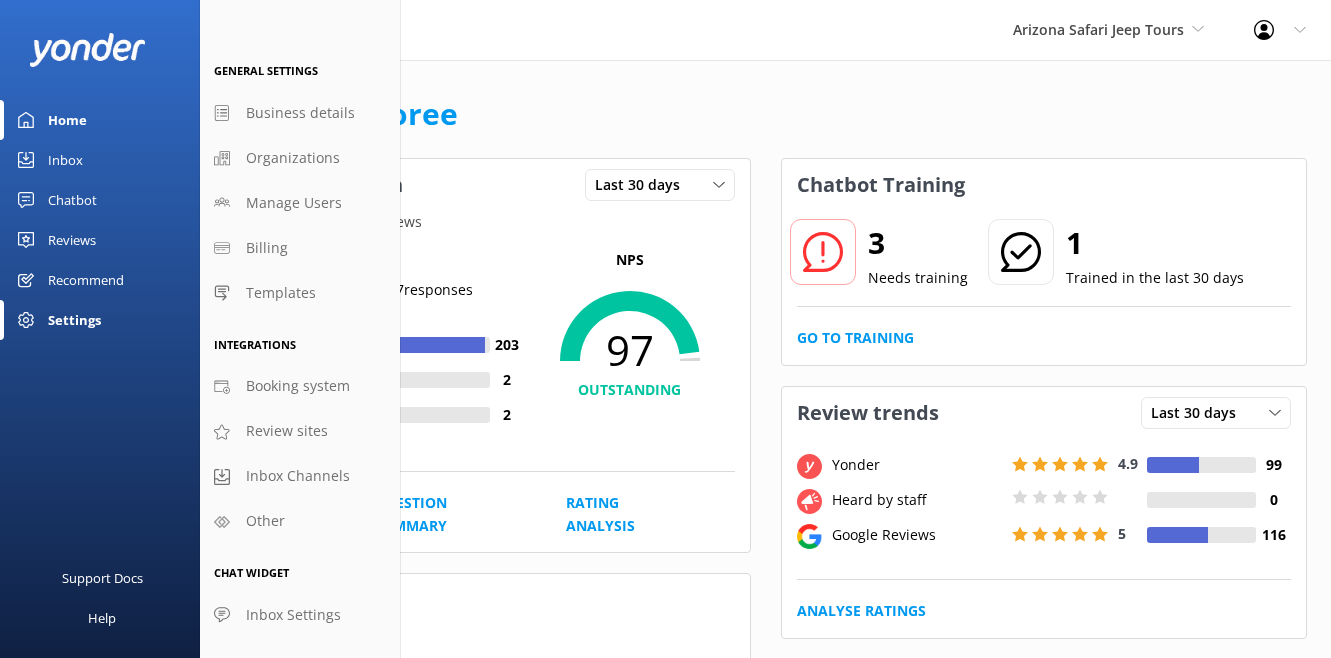 click on "Reviews" at bounding box center [72, 240] 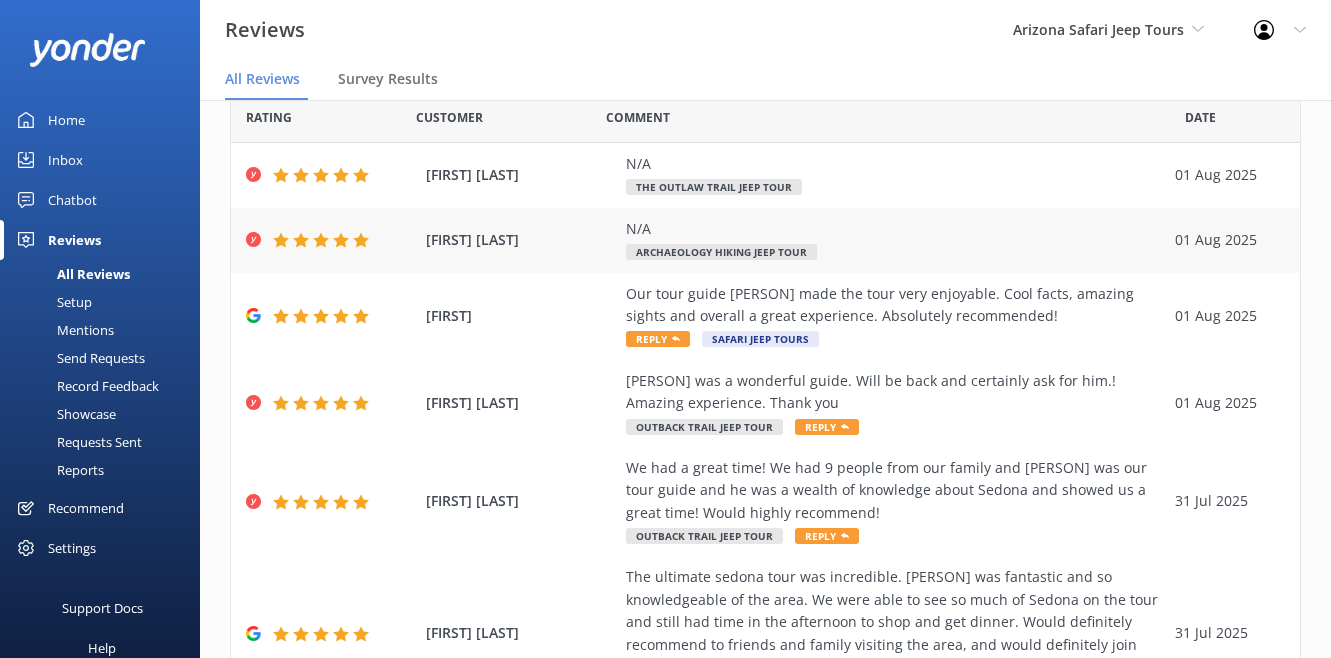 scroll, scrollTop: 82, scrollLeft: 0, axis: vertical 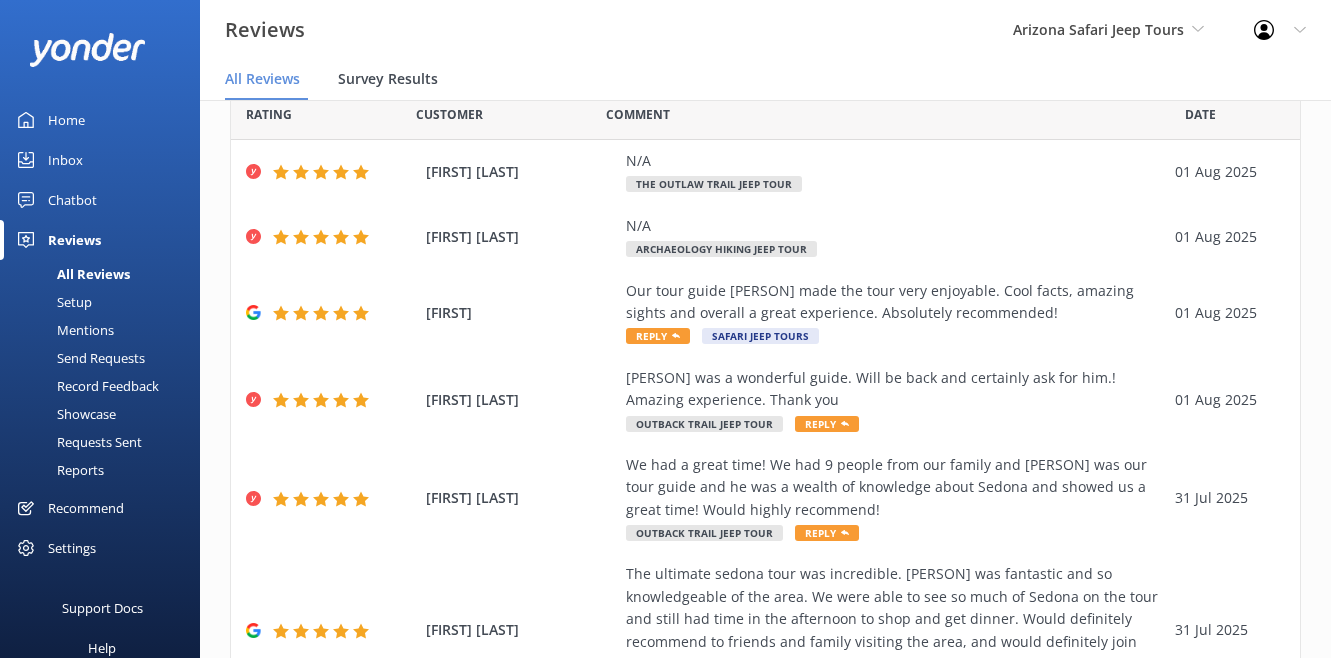 click on "Survey Results" at bounding box center (388, 79) 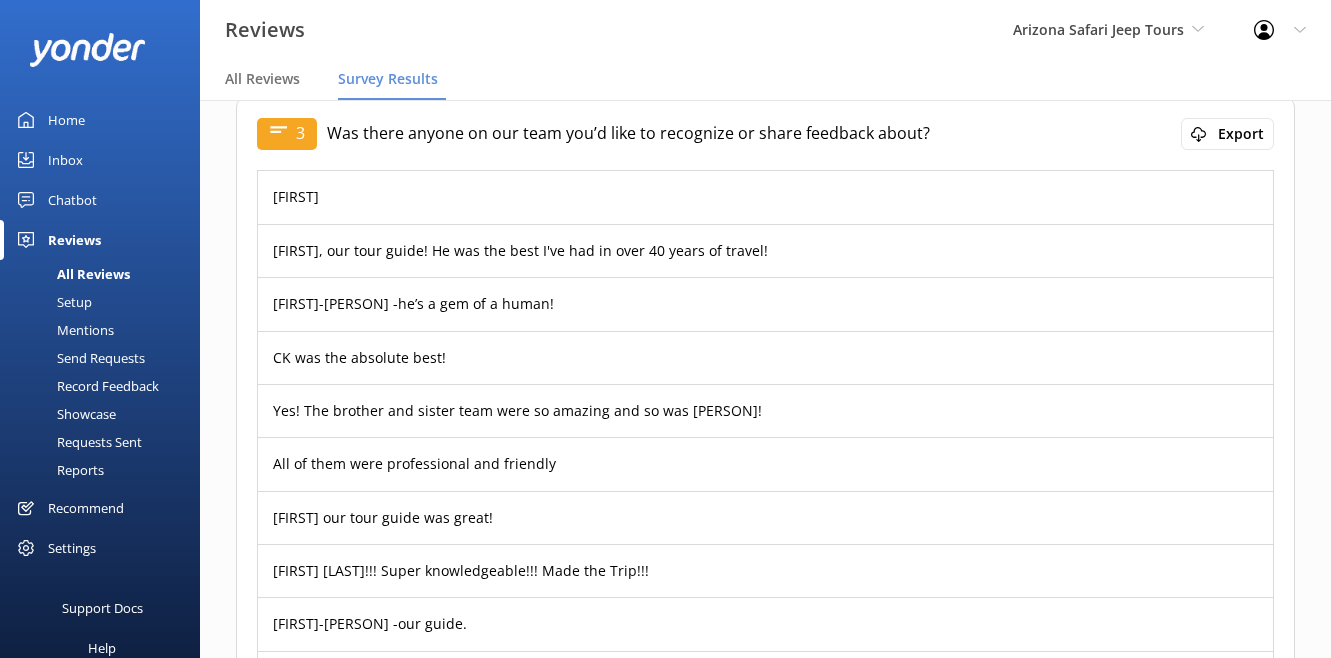 scroll, scrollTop: 653, scrollLeft: 0, axis: vertical 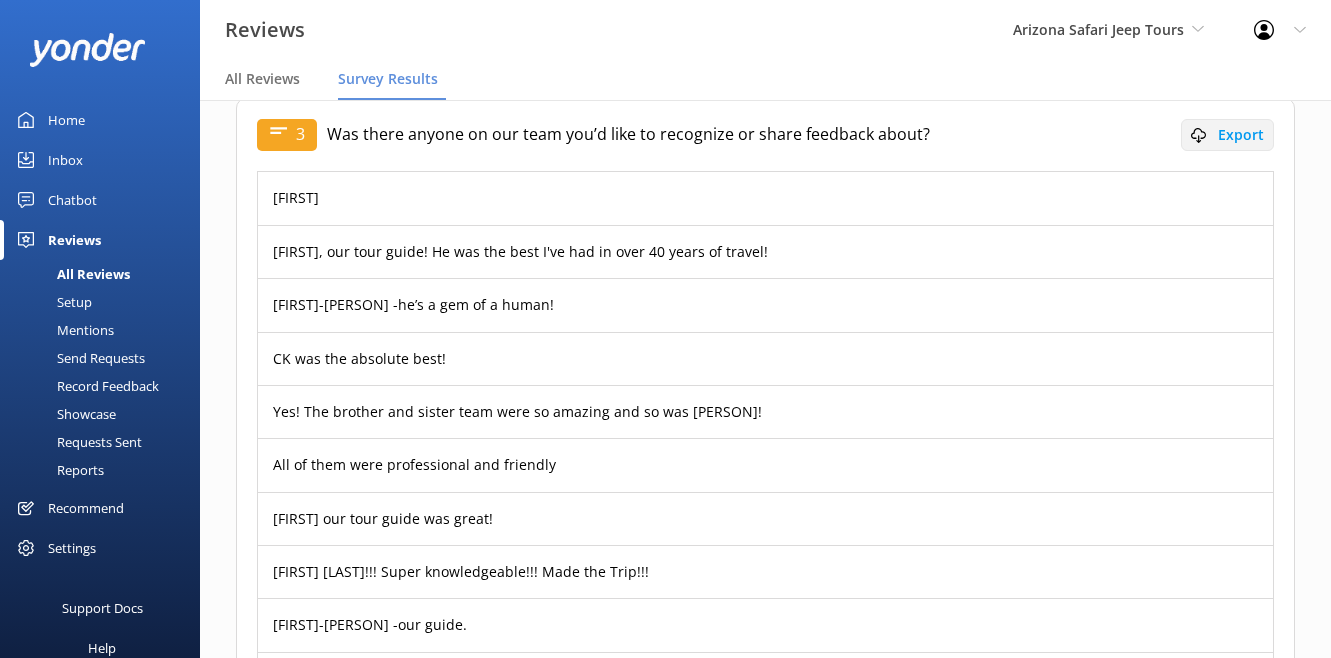 click on "Export" at bounding box center [1241, 135] 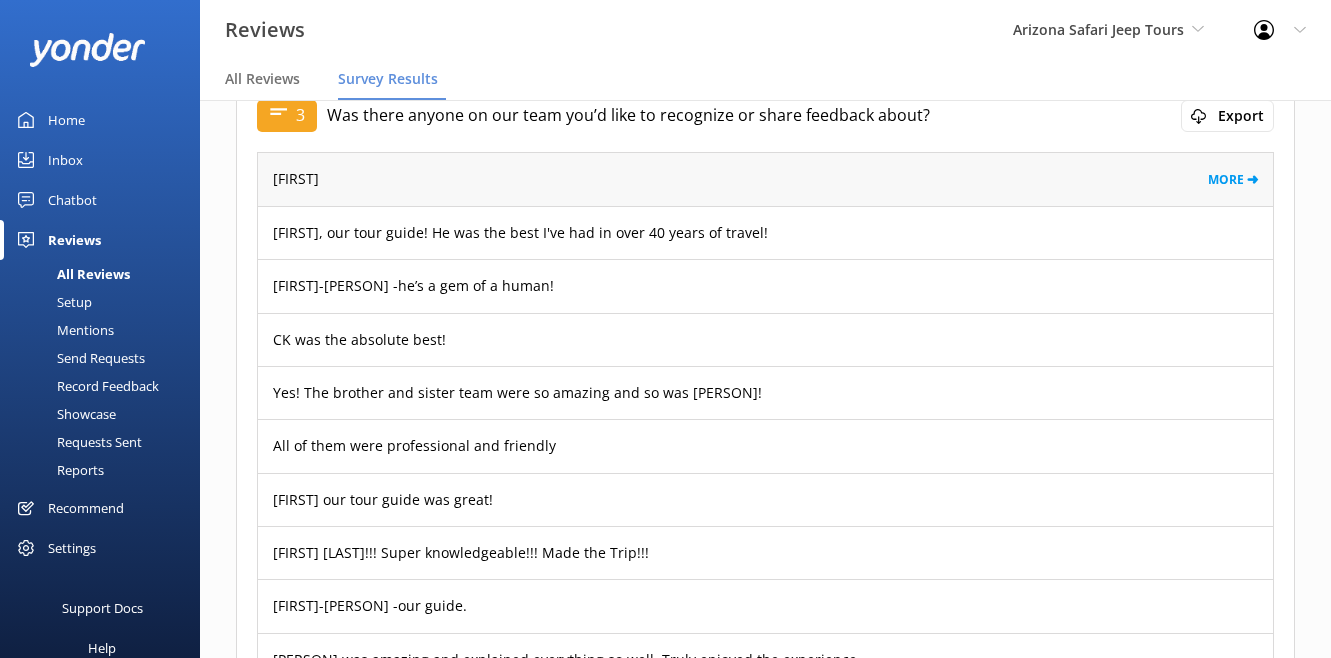 scroll, scrollTop: 673, scrollLeft: 0, axis: vertical 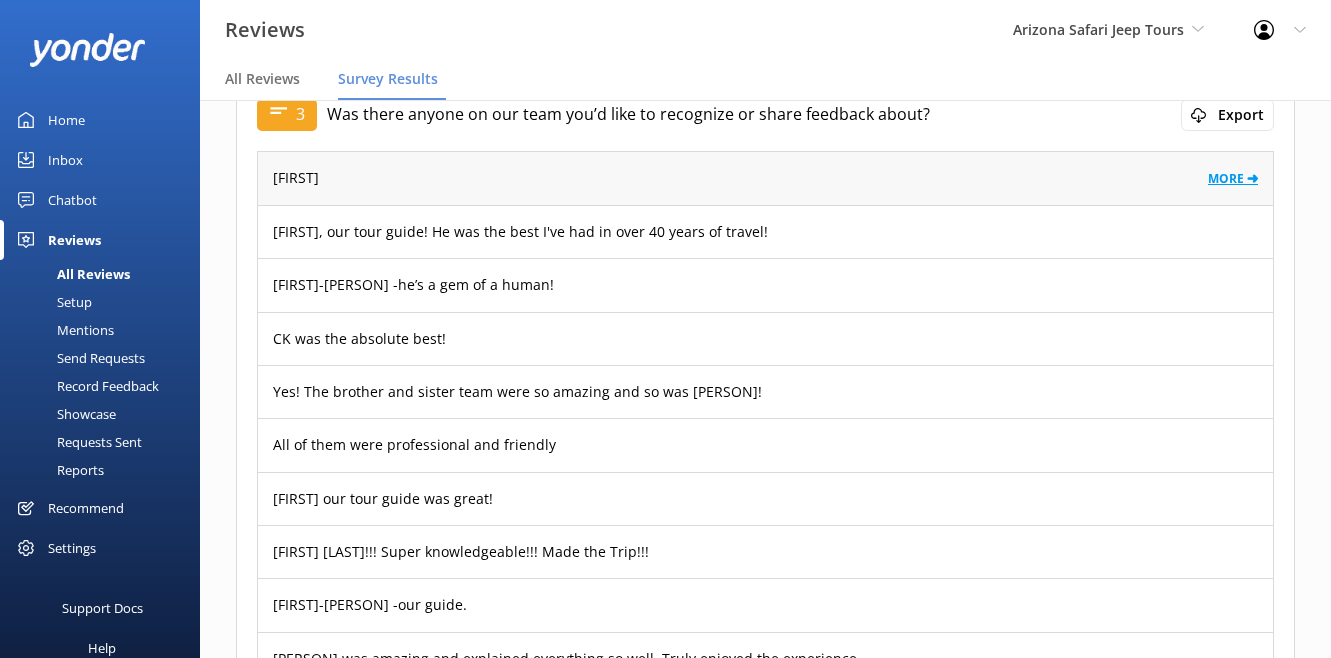 click on "MORE ➜" at bounding box center (1233, 178) 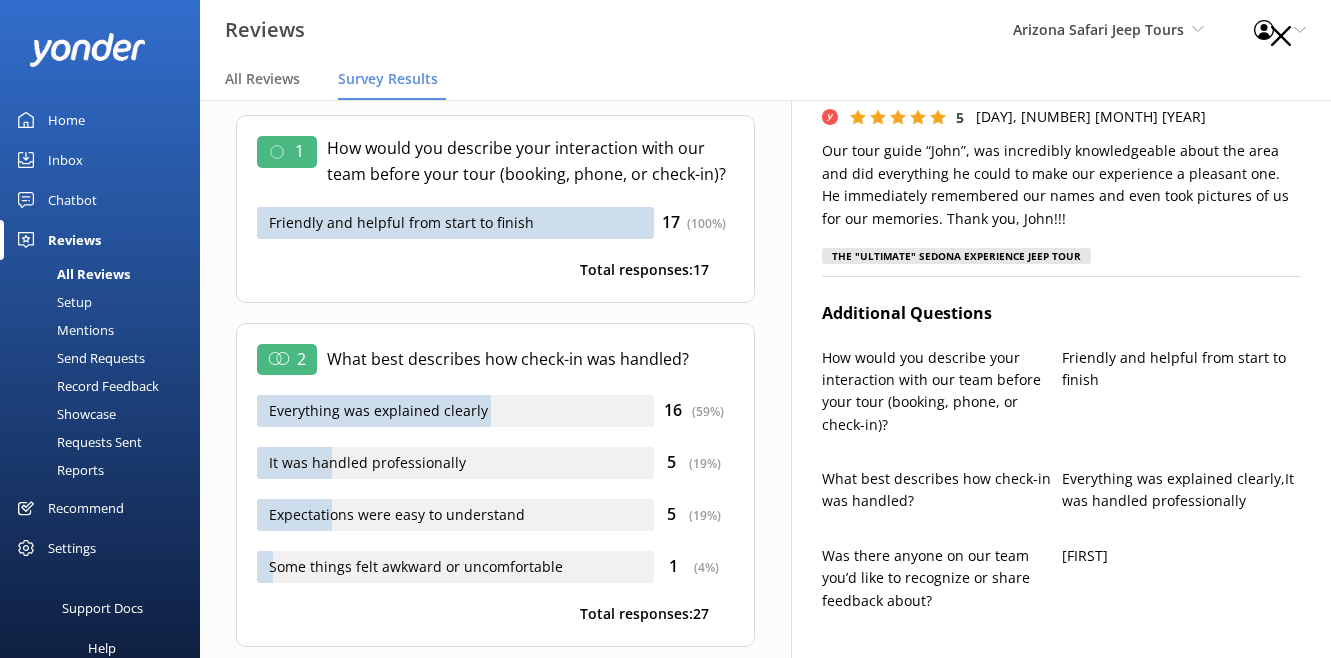 scroll, scrollTop: 105, scrollLeft: 0, axis: vertical 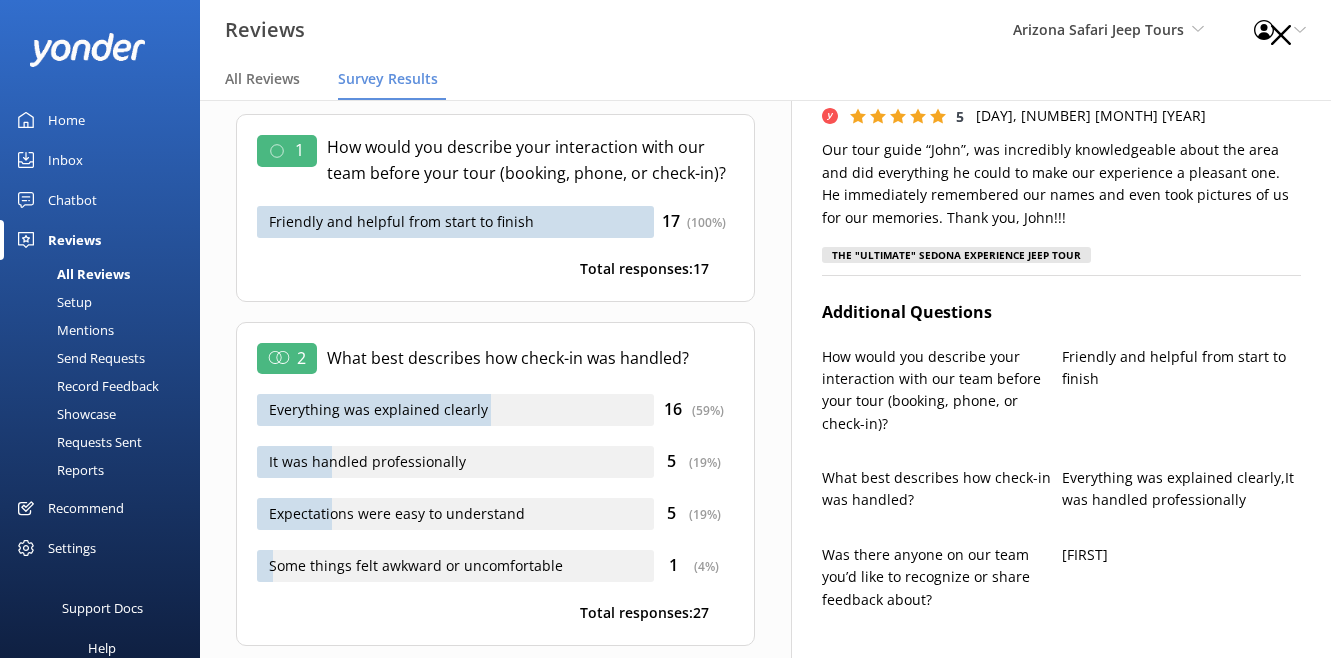 click on "Reports" at bounding box center [58, 470] 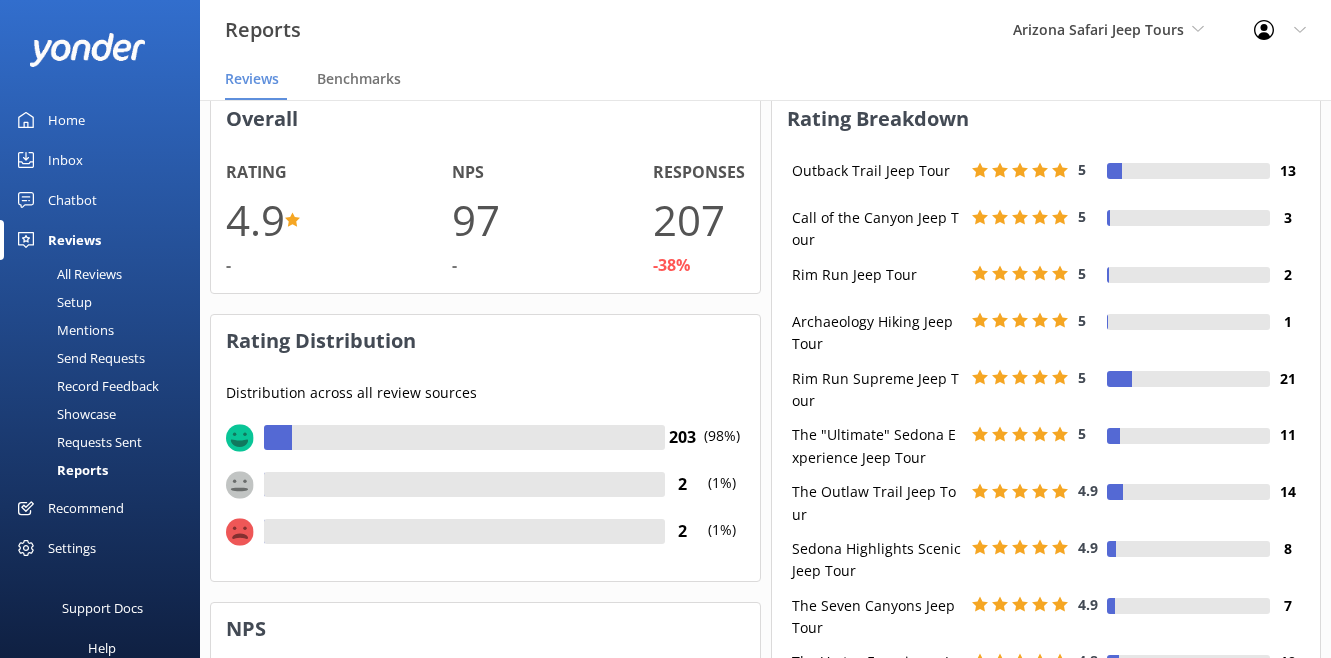 scroll, scrollTop: 1, scrollLeft: 1, axis: both 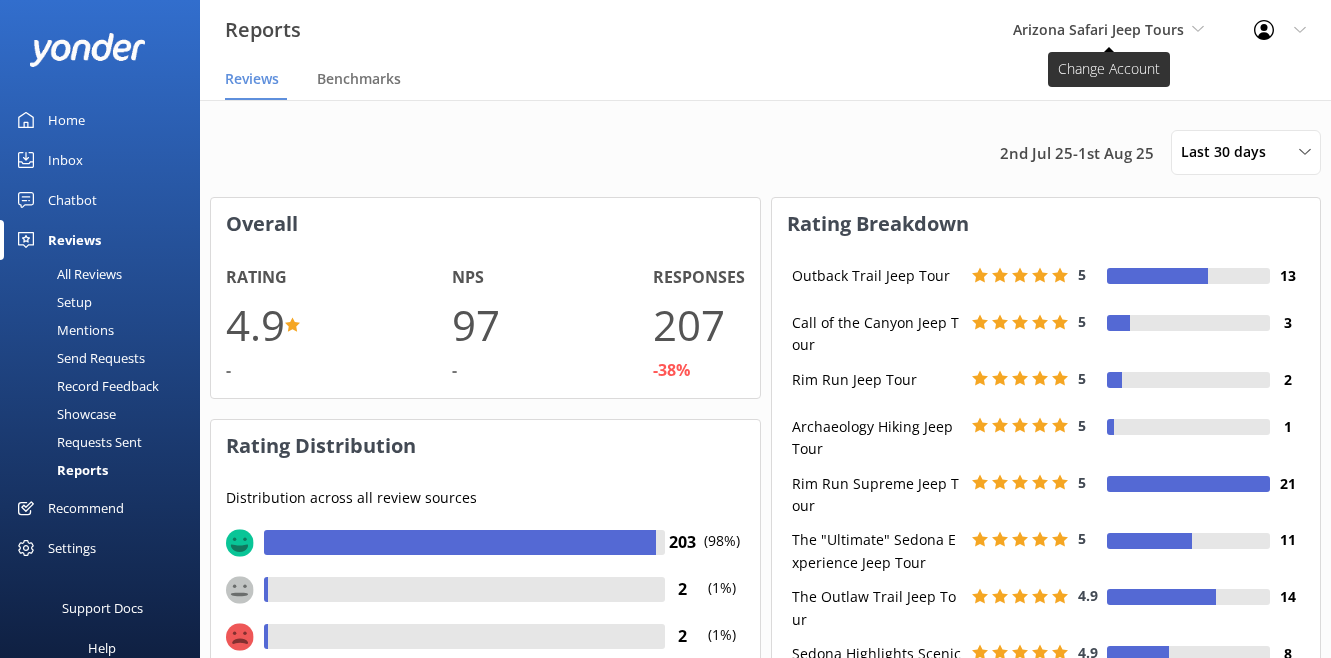 click on "Arizona Safari Jeep Tours" at bounding box center (1098, 29) 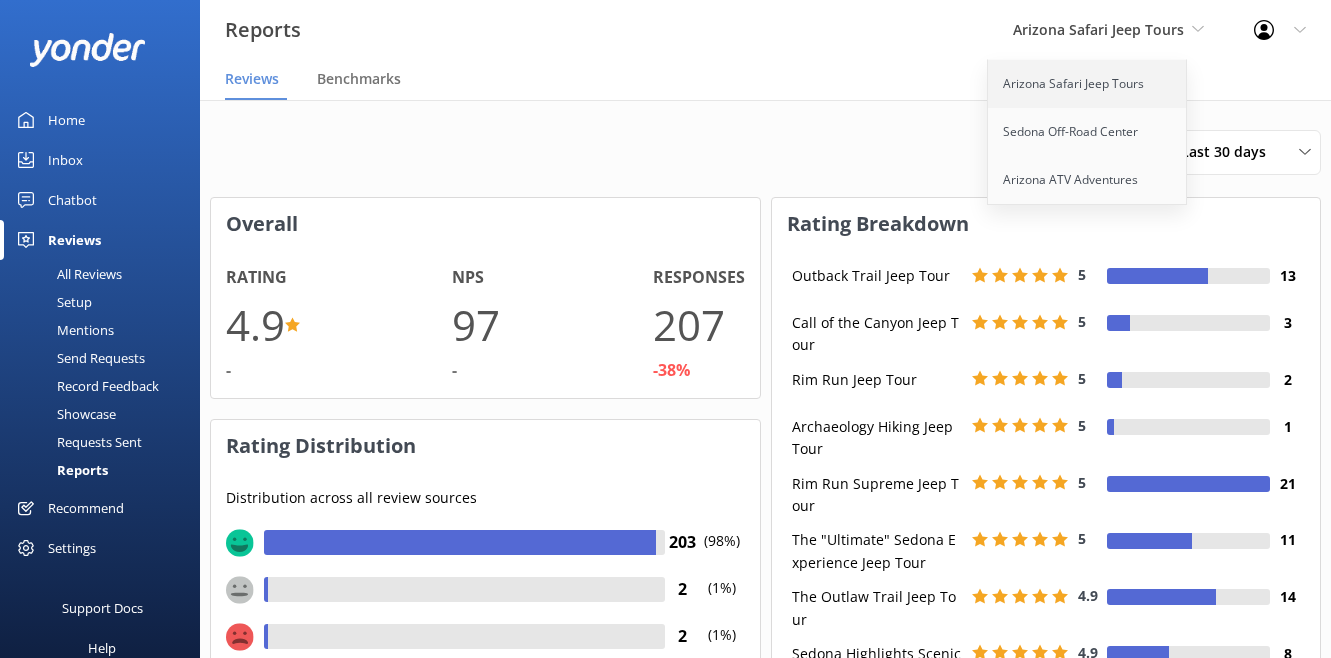 click on "Arizona Safari Jeep Tours" at bounding box center [1088, 84] 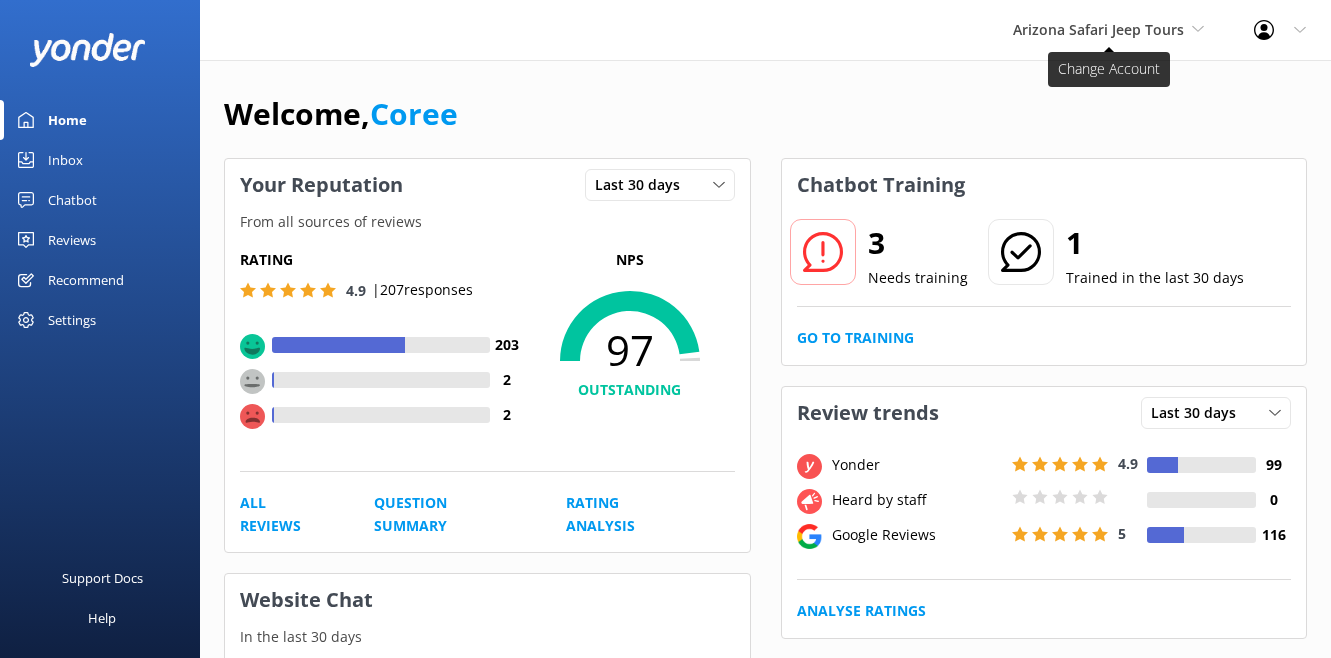 click on "Arizona Safari Jeep Tours" at bounding box center [1098, 29] 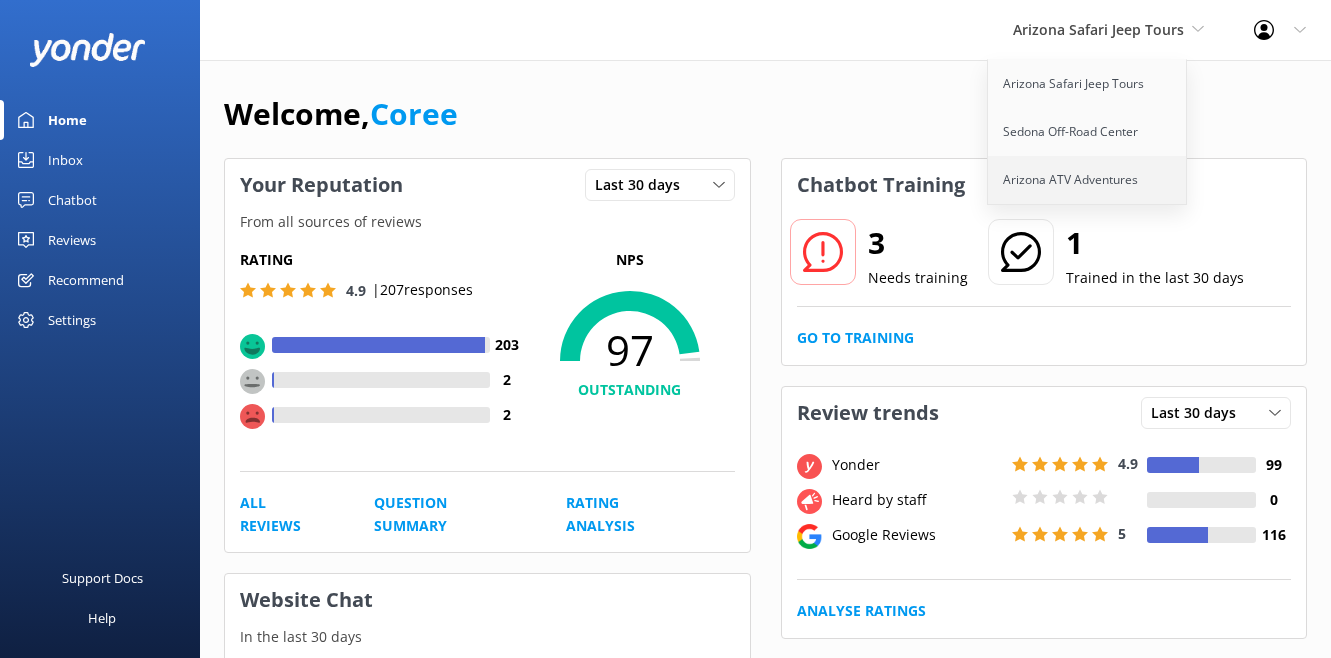 click on "Arizona ATV Adventures" at bounding box center (1088, 180) 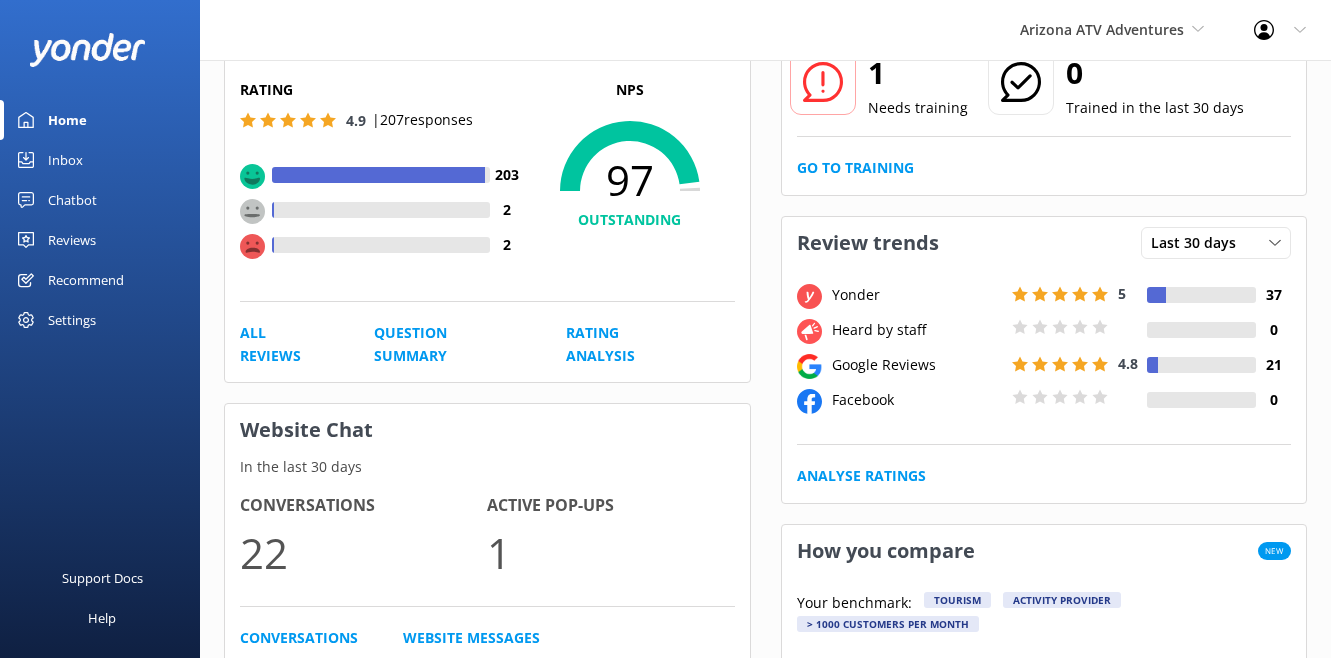 scroll, scrollTop: 177, scrollLeft: 0, axis: vertical 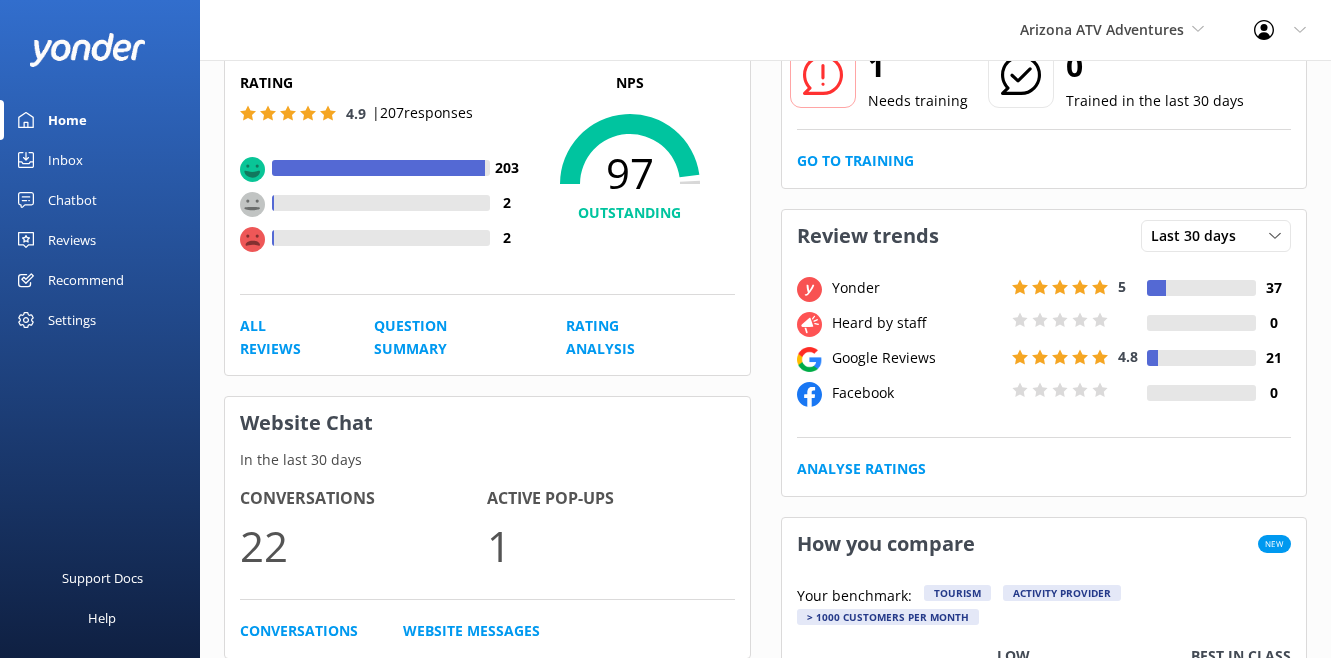 click on "Reviews" at bounding box center (72, 240) 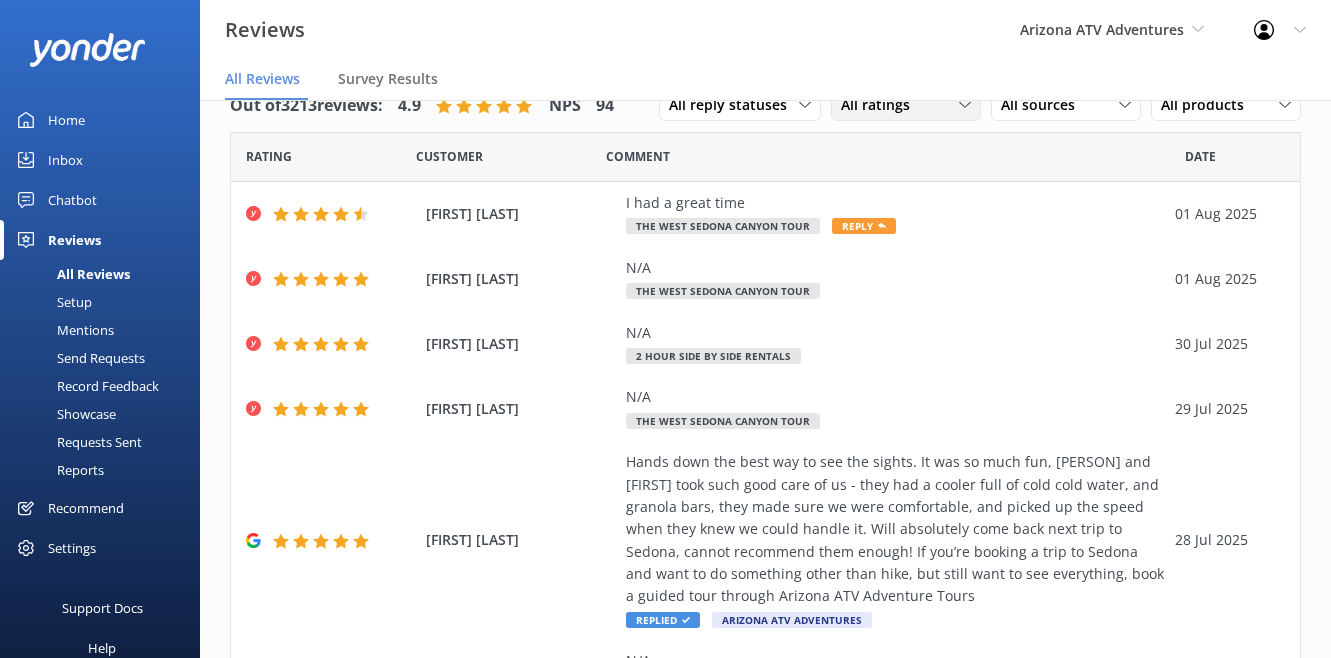 click on "All ratings" at bounding box center [881, 105] 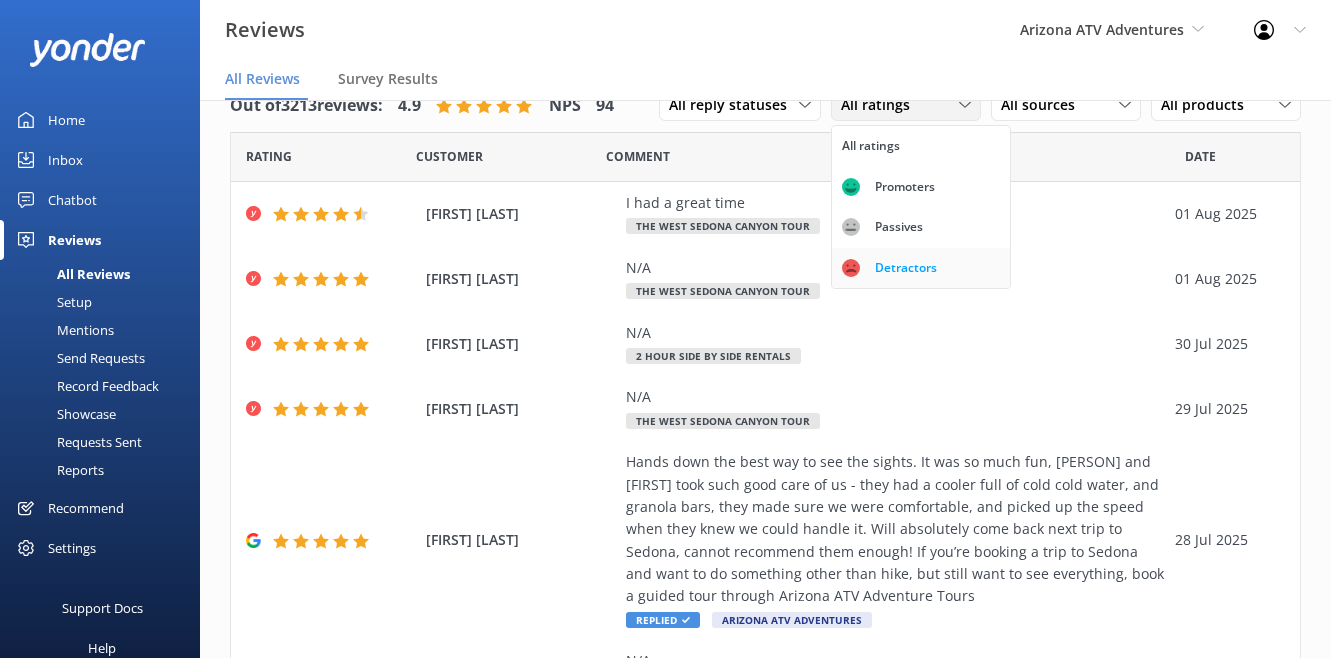 click on "Detractors" at bounding box center (906, 268) 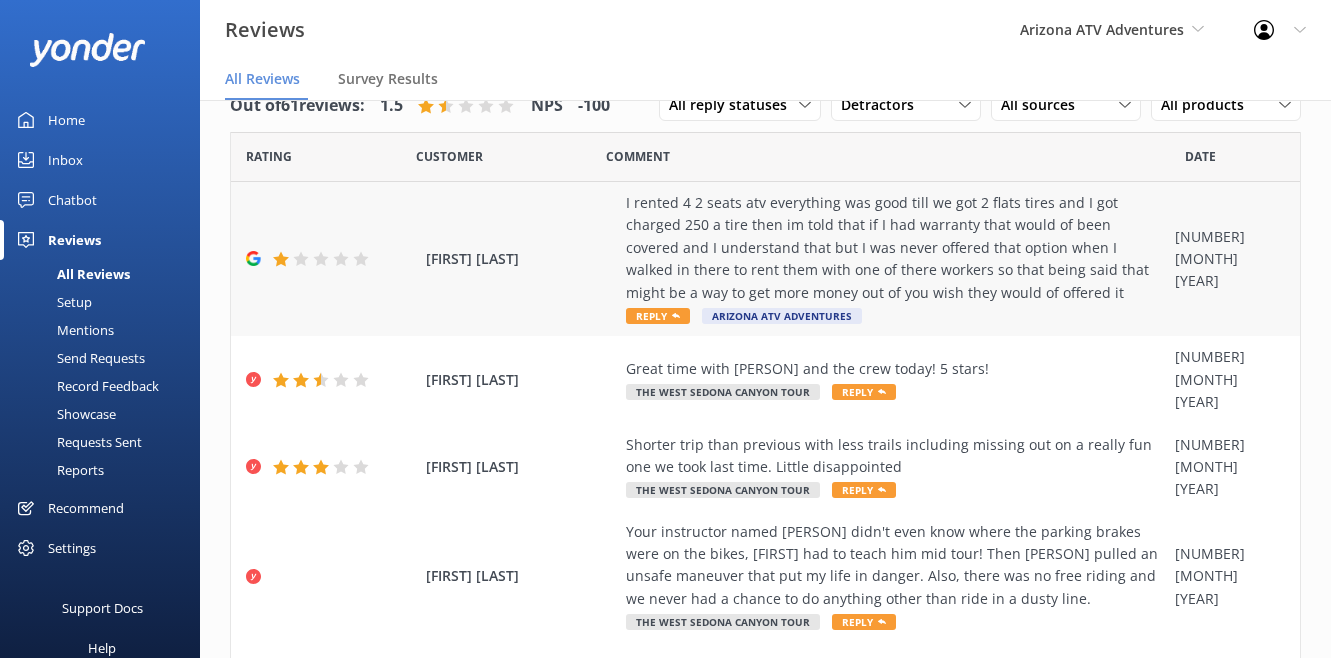 click on "I rented 4 2 seats atv everything was good till we got 2 flats tires and I got charged 250 a tire then im told that if I had warranty that would of been covered and I understand that but I was never offered that option when I walked in there to rent them with one of there workers so that being said that might be a way to get more money out of you wish they would of offered it" at bounding box center [895, 248] 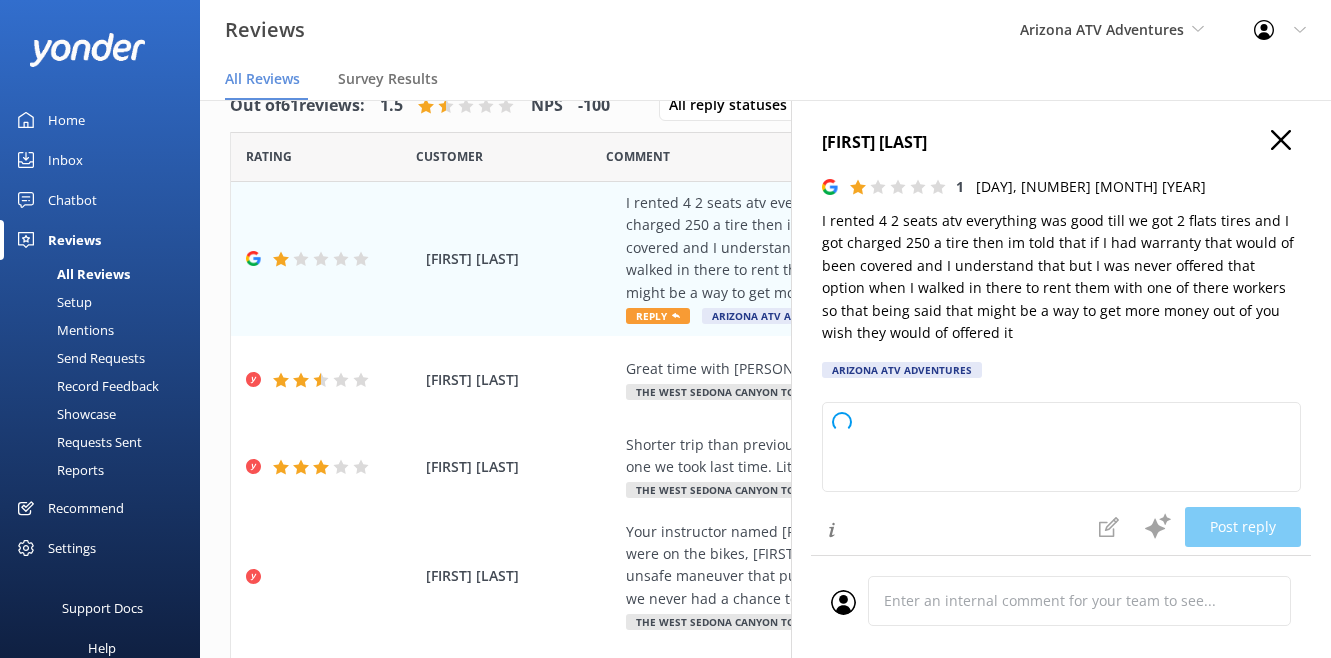 type on "Thank you for your feedback. We're sorry to hear about your experience and appreciate you bringing this to our attention. We strive to clearly communicate all available options, including warranty coverage, and we apologize if this was not offered during your visit. Your comments will help us improve our service. Please contact us directly if you'd like to discuss this further—we’d like the opportunity to make things right." 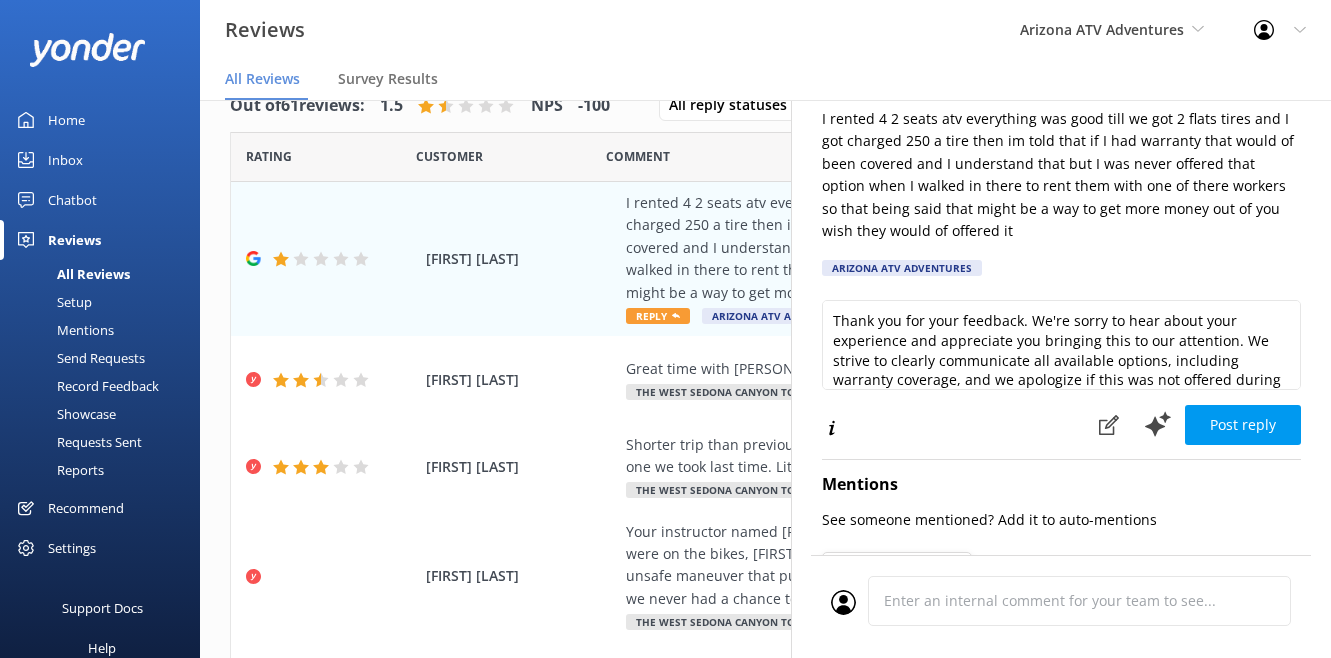 scroll, scrollTop: 104, scrollLeft: 0, axis: vertical 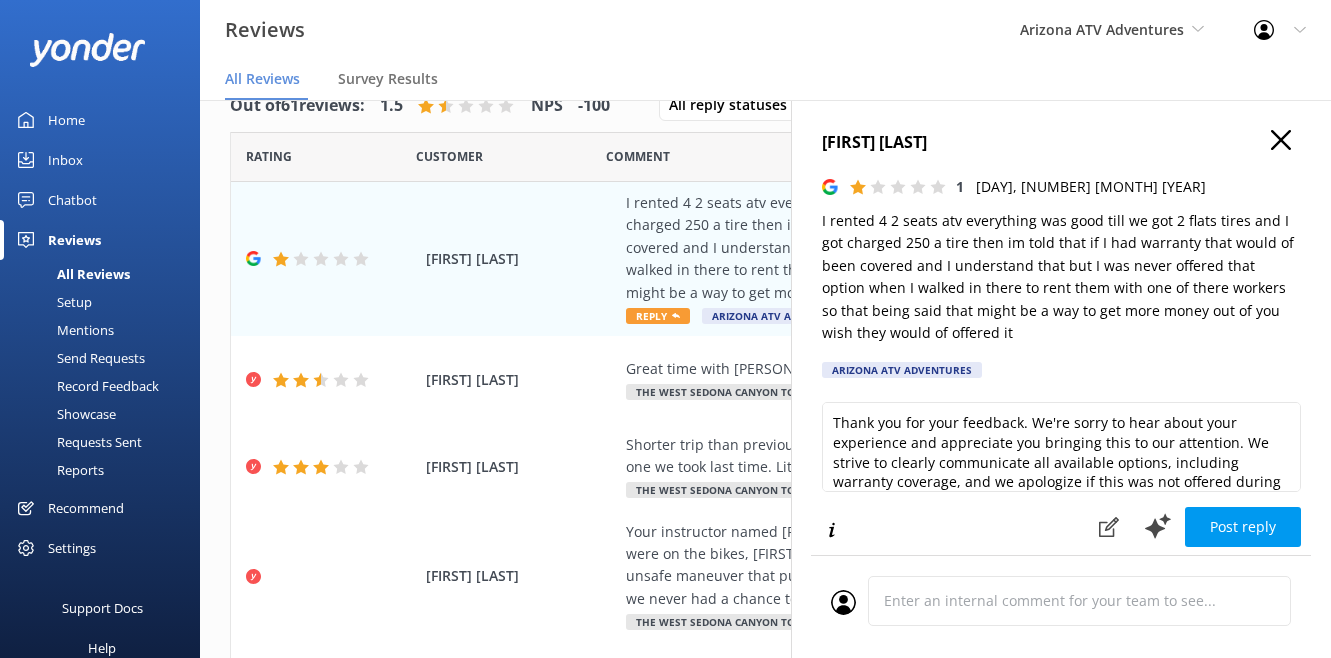 click 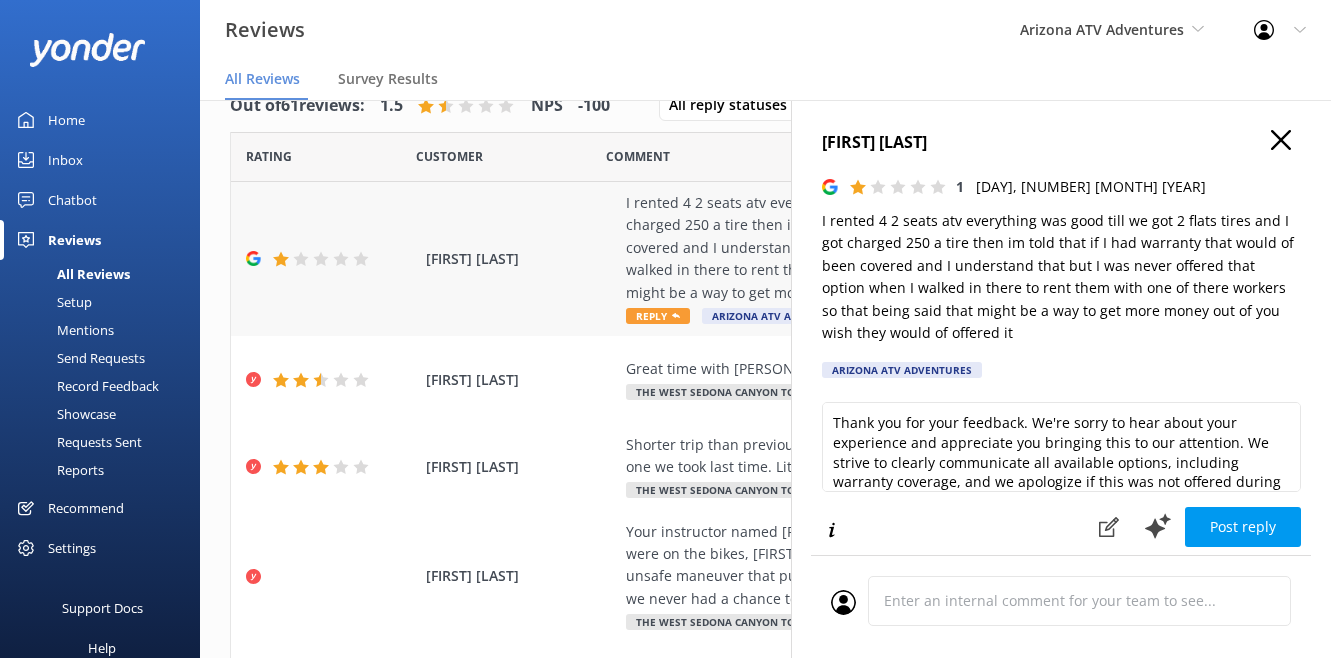 click on "[FIRST] [LAST] I rented 4 2 seats atv everything was good till we got 2 flats tires and I got charged 250 a tire then im told that if I had warranty that would of been covered and I understand that but I was never offered that option when I walked in there to rent them with one of there workers so that being said that might be a way to get more money out of you wish they would of offered it Reply Arizona ATV Adventures [DATE]" at bounding box center [765, 259] 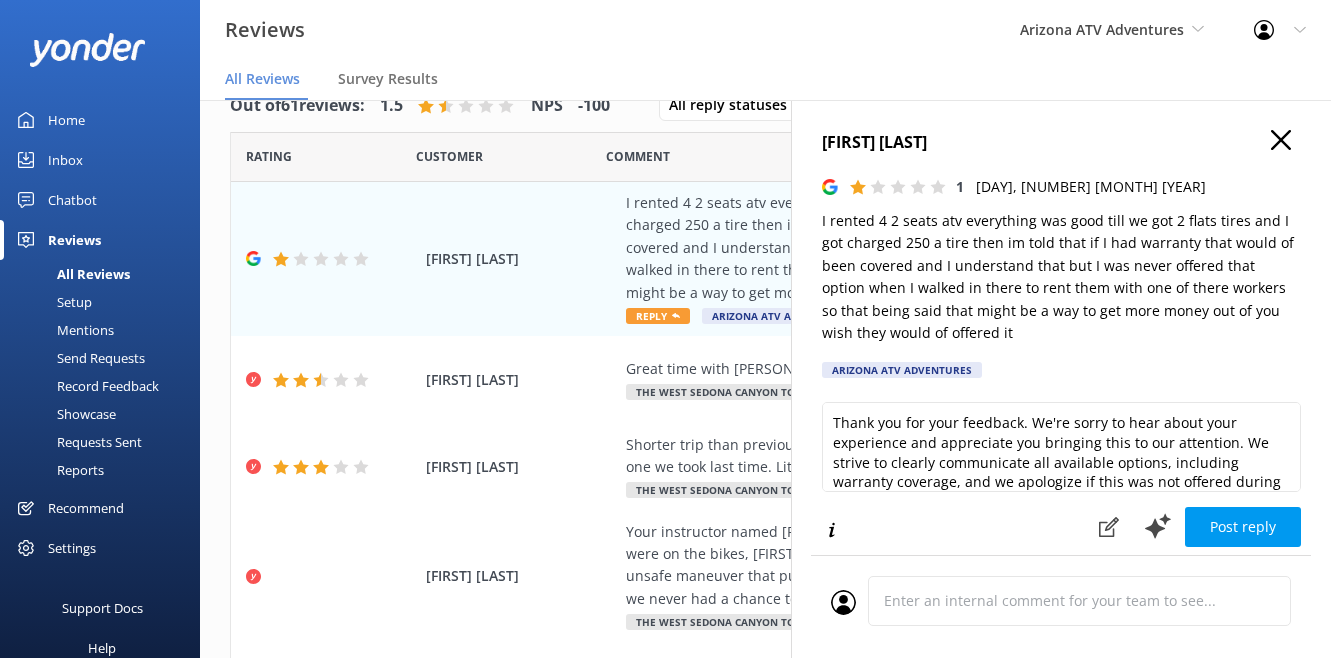 click on "[FIRST] [LAST]" at bounding box center [1061, 143] 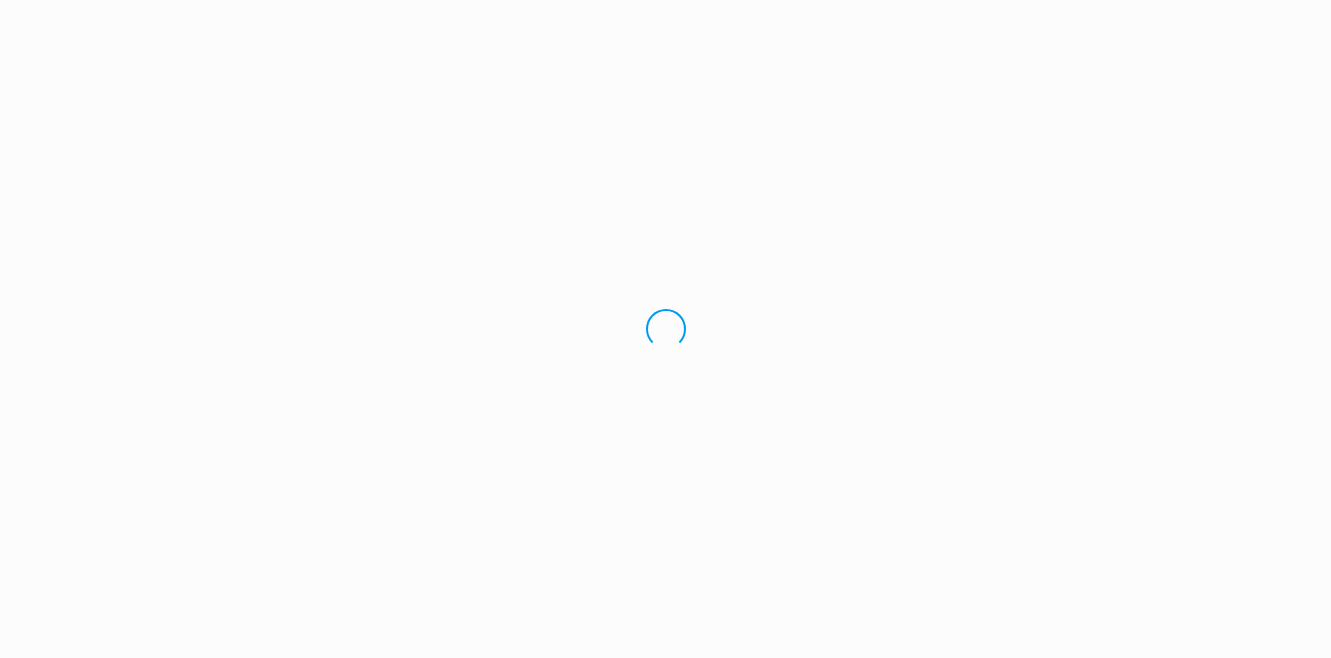 scroll, scrollTop: 40, scrollLeft: 0, axis: vertical 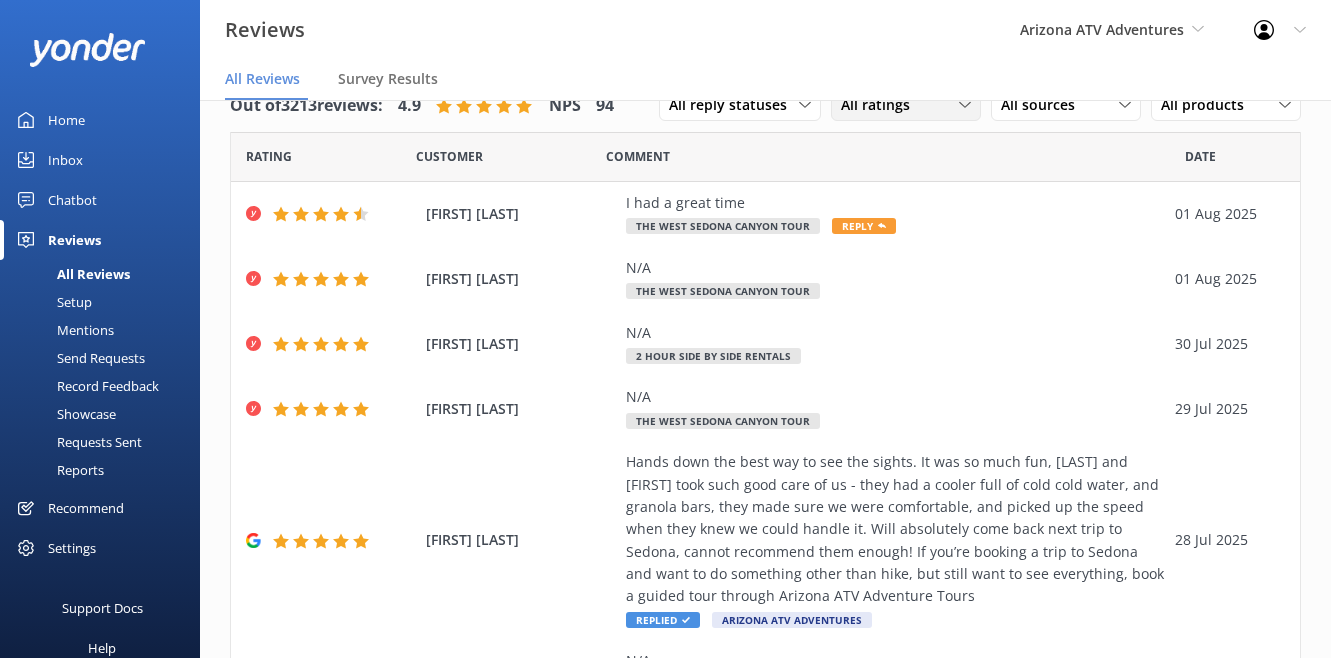 click on "All ratings All ratings Promoters Passives Detractors" at bounding box center [906, 105] 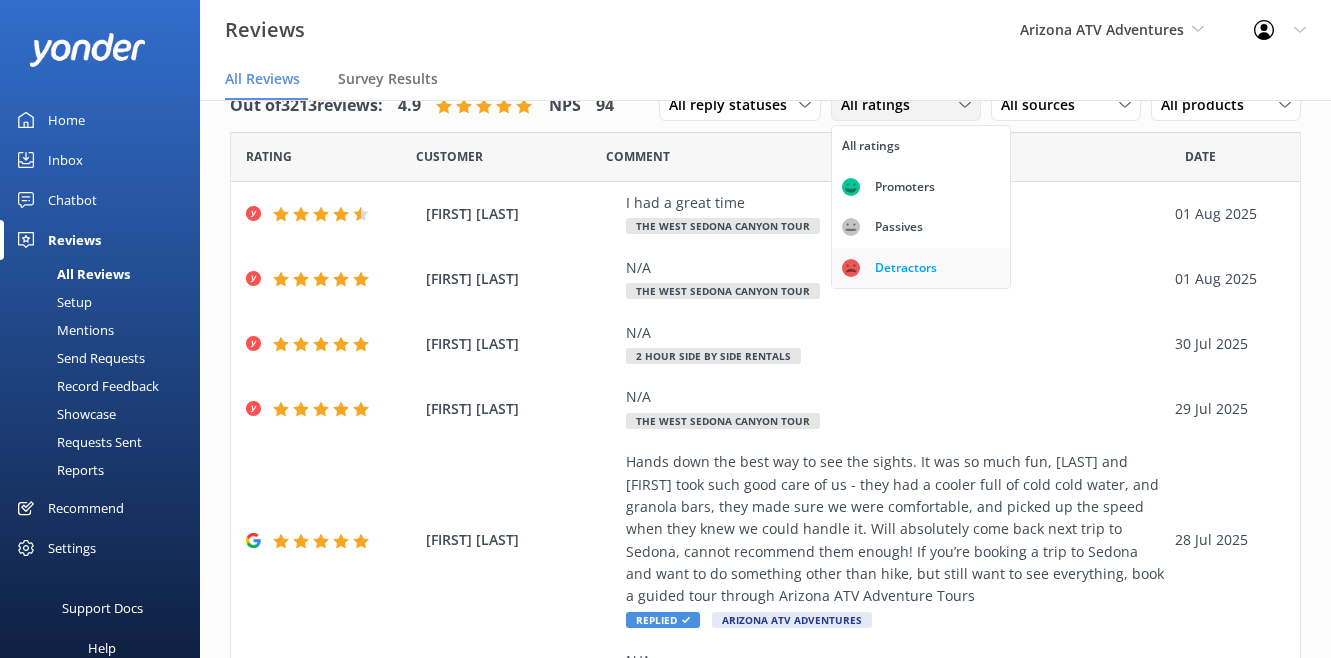 click on "Detractors" at bounding box center [906, 268] 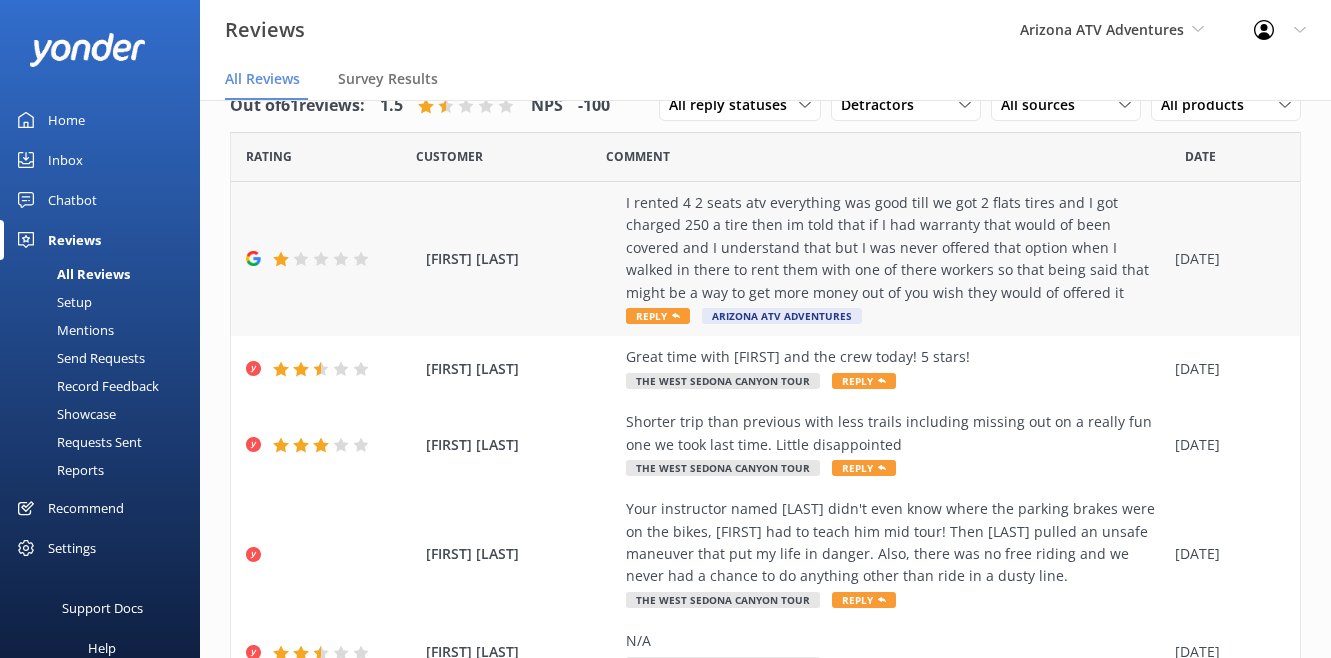 click on "[FIRST] [LAST] I rented 4 2 seats atv everything was good till we got 2 flats tires and I got charged 250 a tire then im told that if I had warranty that would of been covered and I understand that but I was never offered that option when I walked in there to rent them with one of there workers so that being said that might be a way to get more money out of you wish they would of offered it Reply Arizona ATV Adventures [DATE]" at bounding box center (765, 259) 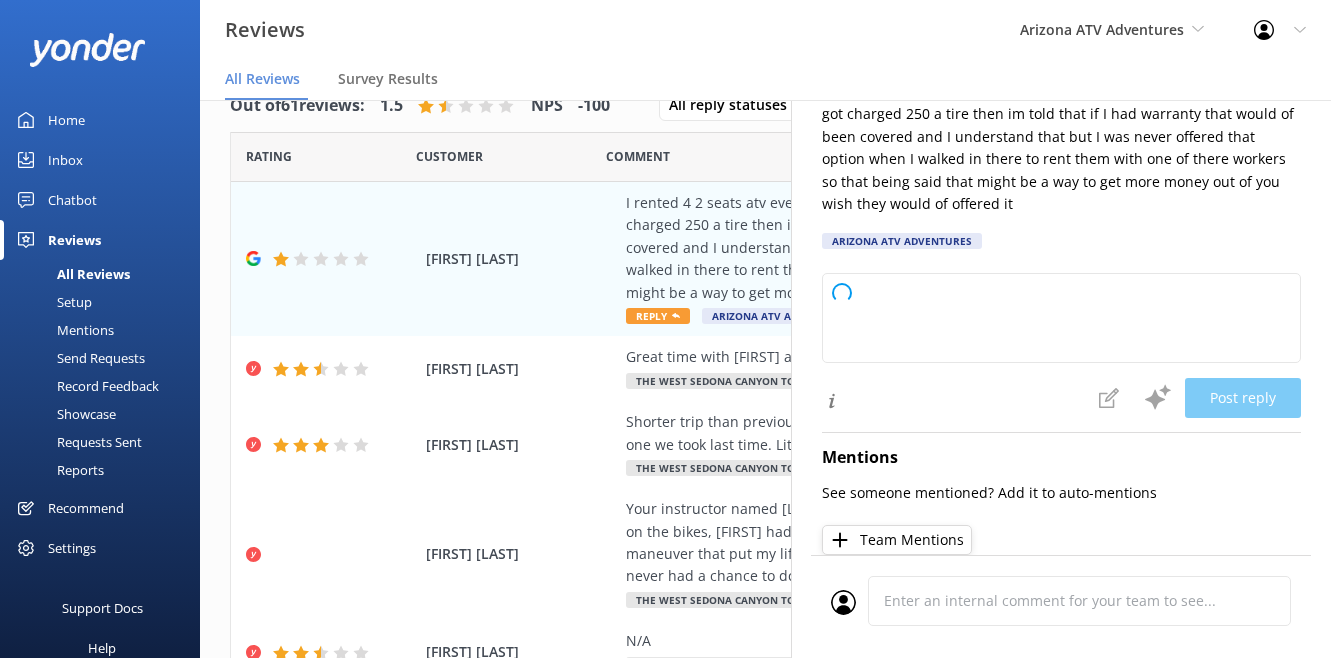 type on "Thank you for your feedback. We’re sorry to hear about your experience and understand your concerns about the tire charges and warranty option. We strive to make sure all customers are informed of available coverage, and we’ll review our process to ensure this is clearly communicated in the future. If you’d like to discuss this further, please contact us directly—we appreciate the opportunity to make things right." 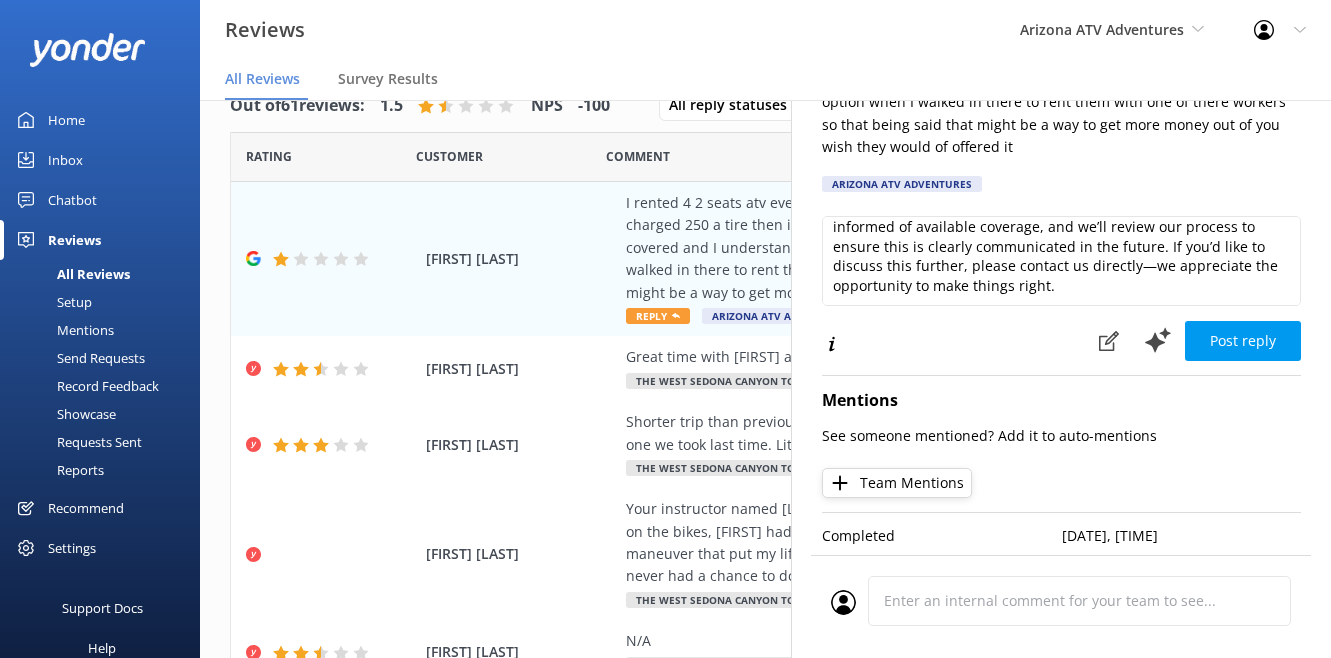 scroll, scrollTop: 0, scrollLeft: 0, axis: both 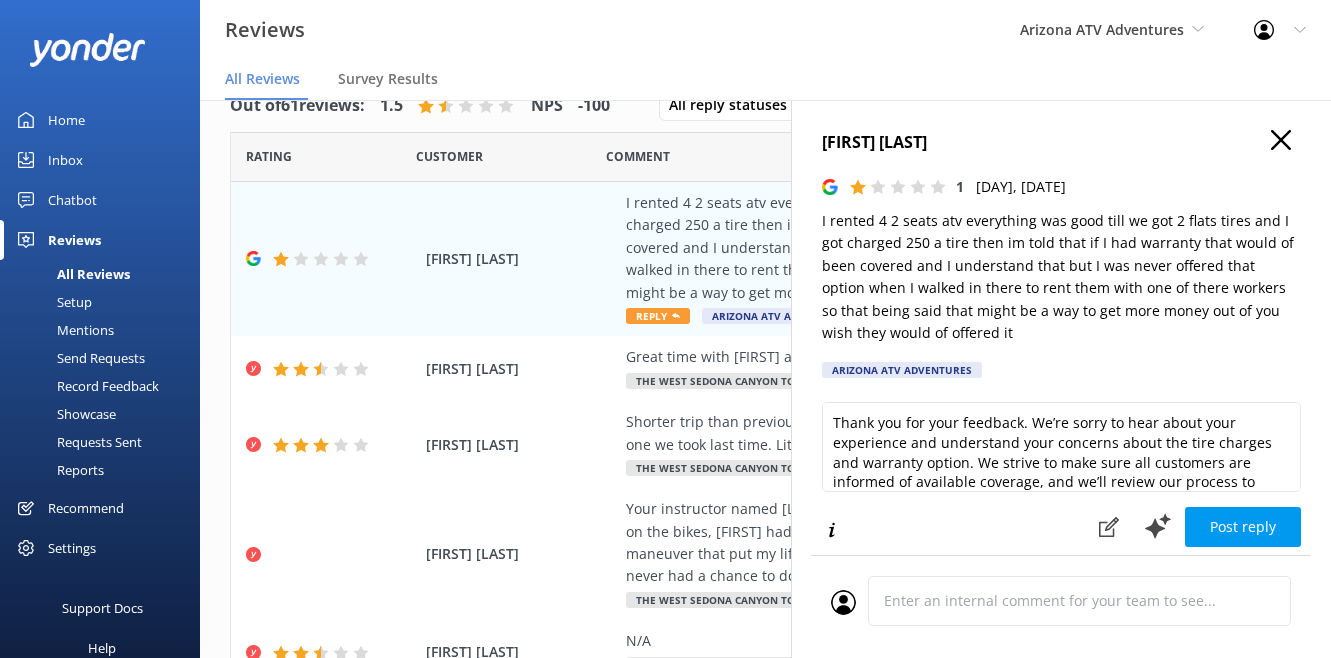 click 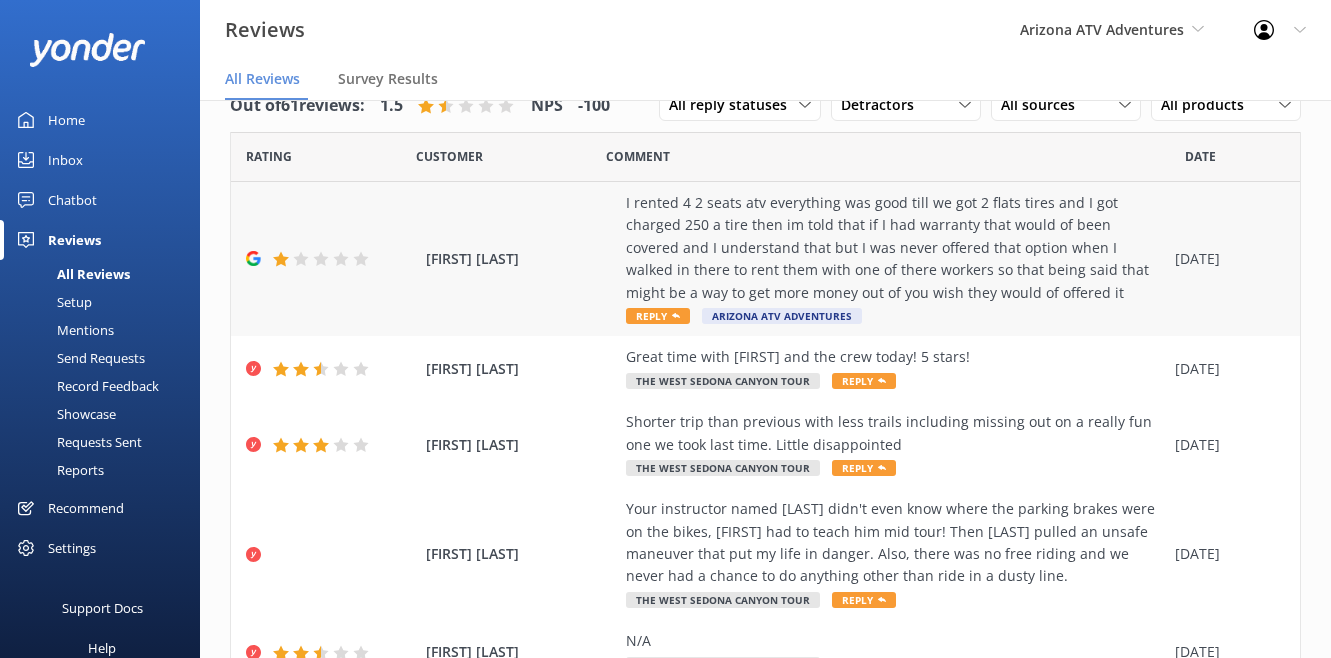 click 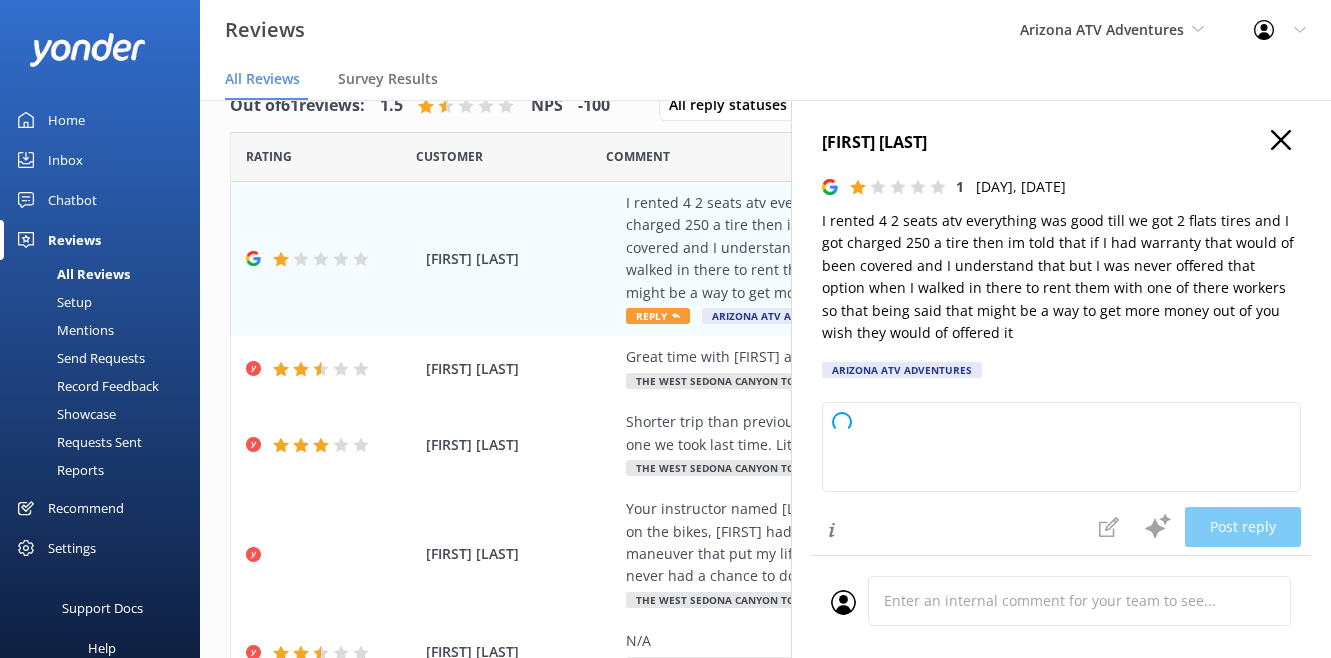 type on "Thank you for your feedback. We're sorry to hear about your experience with the flat tires and charges. We strive to offer all customers information about our warranty options, and we apologize if this was not clearly communicated during your visit. Your comments will help us improve our service and ensure all options are explained up front. If you’d like to discuss this further, please contact us directly—we’d appreciate the opportunity to address your concerns." 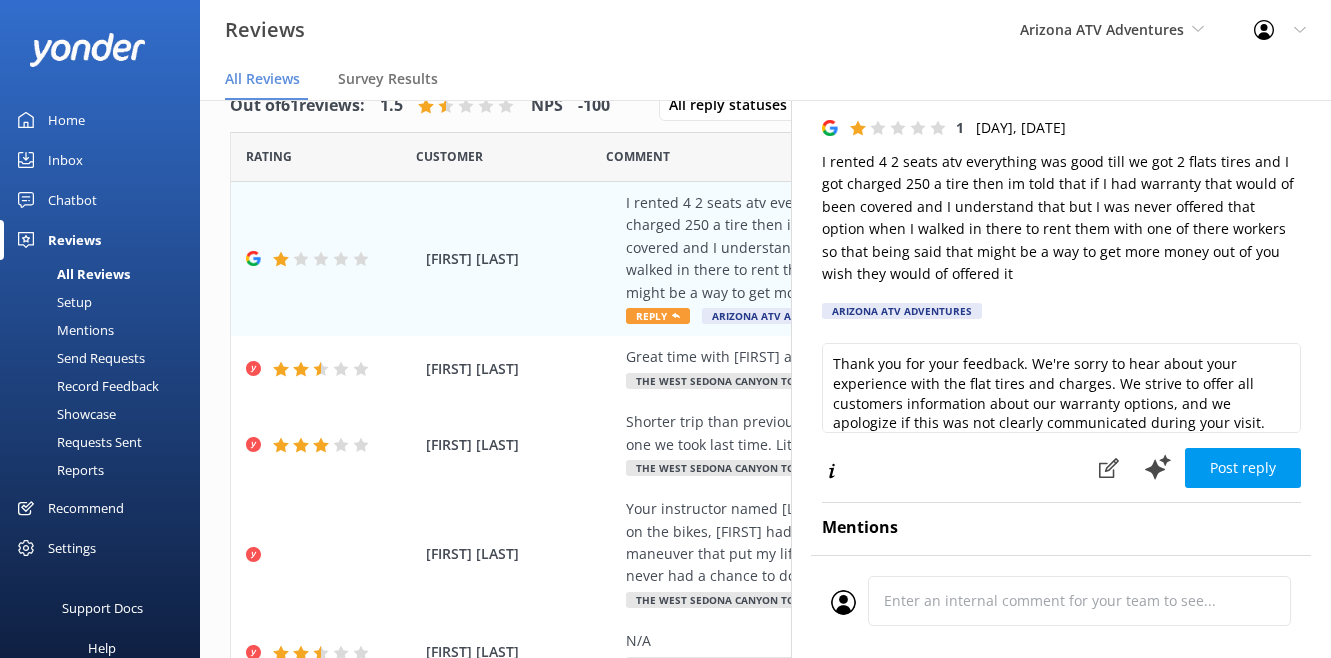 scroll, scrollTop: 186, scrollLeft: 0, axis: vertical 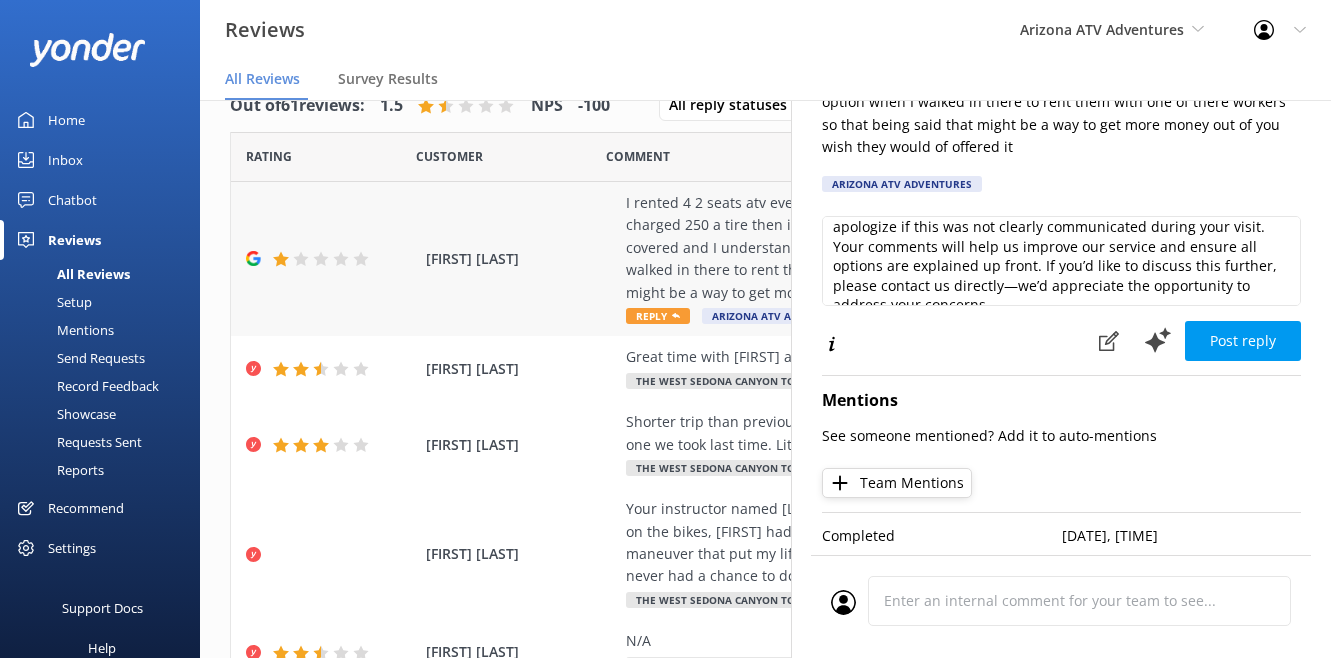 click on "I rented 4 2 seats atv everything was good till we got 2 flats tires and I got charged 250 a tire then im told that if I had warranty that would of been covered and I understand that but I was never offered that option when I walked in there to rent them with one of there workers so that being said that might be a way to get more money out of you wish they would of offered it" at bounding box center (895, 248) 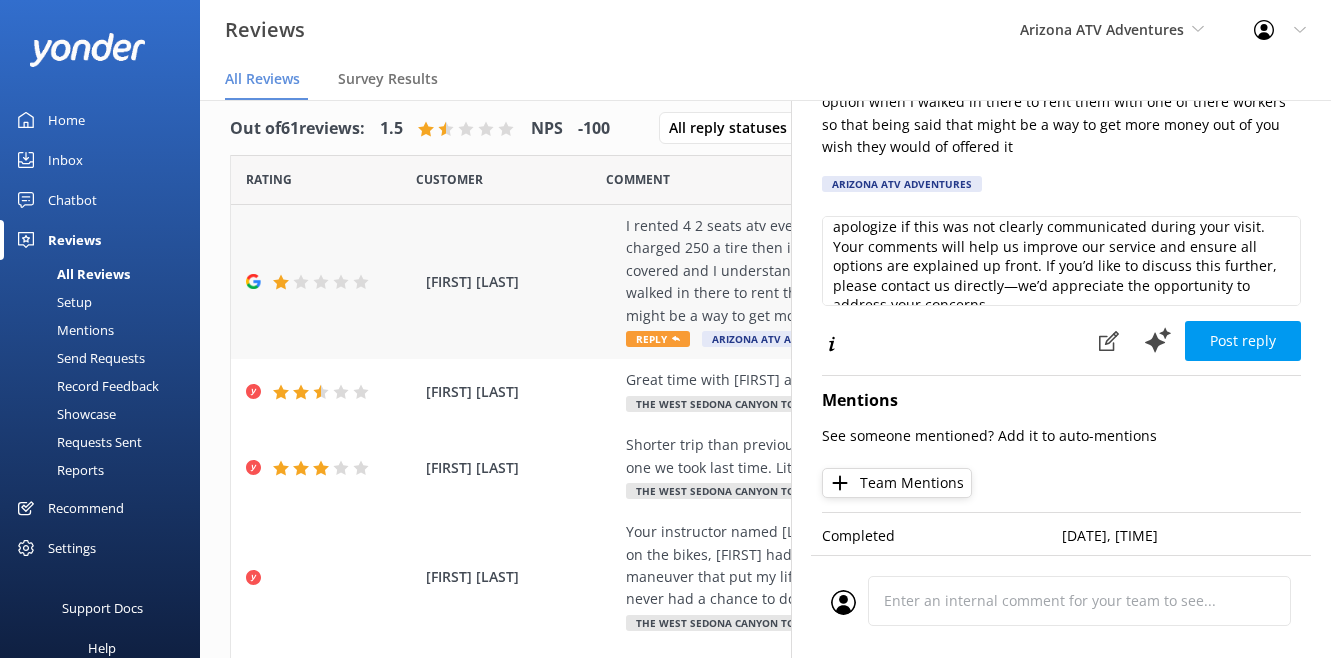 scroll, scrollTop: 16, scrollLeft: 0, axis: vertical 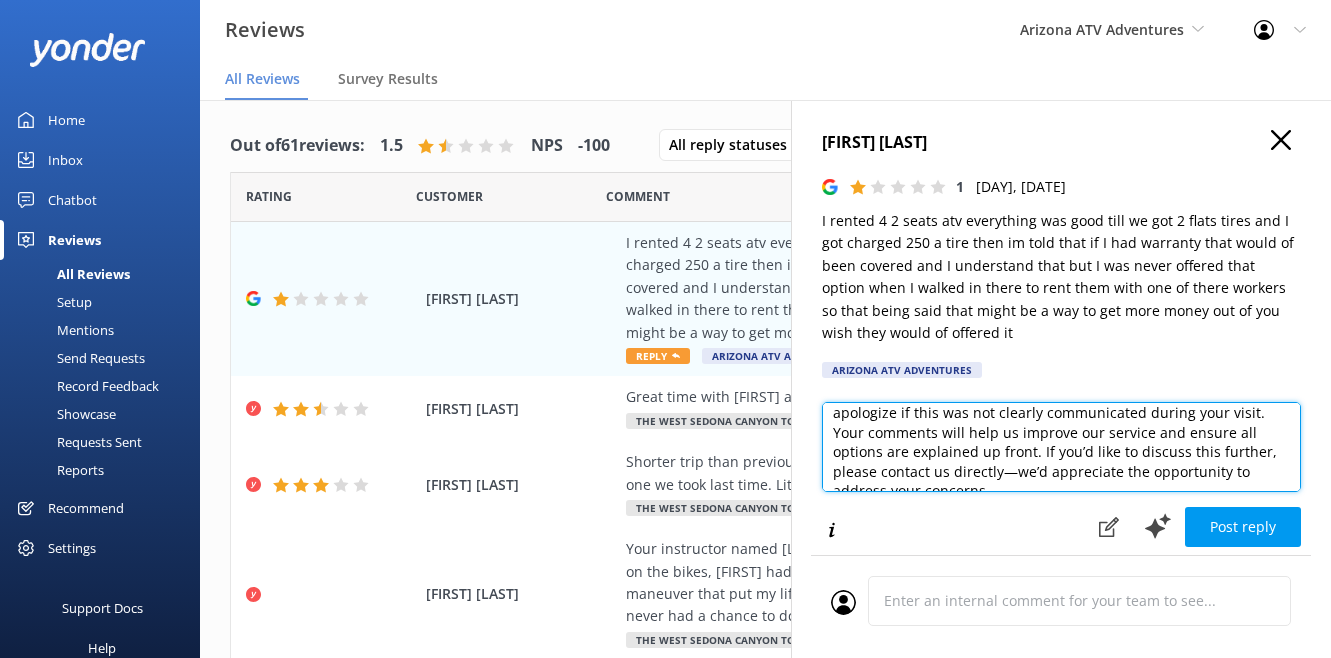 click on "Thank you for your feedback. We're sorry to hear about your experience with the flat tires and charges. We strive to offer all customers information about our warranty options, and we apologize if this was not clearly communicated during your visit. Your comments will help us improve our service and ensure all options are explained up front. If you’d like to discuss this further, please contact us directly—we’d appreciate the opportunity to address your concerns." at bounding box center (1061, 447) 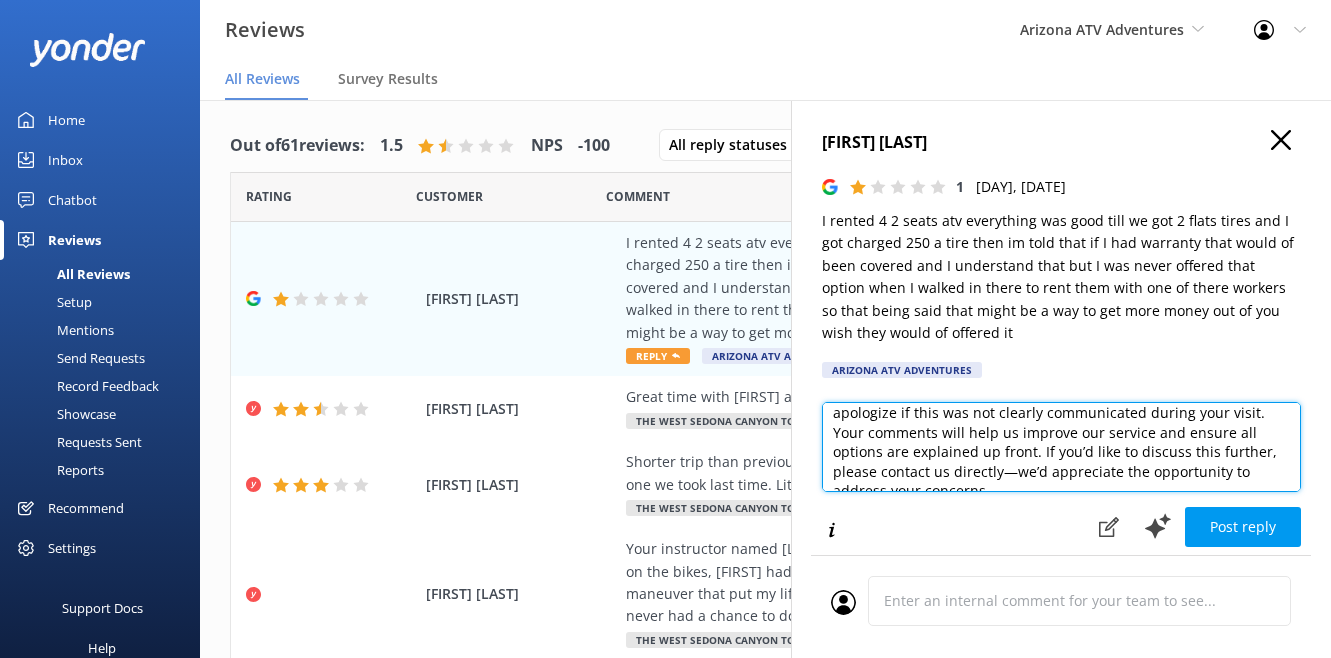 click on "Thank you for your feedback. We're sorry to hear about your experience with the flat tires and charges. We strive to offer all customers information about our warranty options, and we apologize if this was not clearly communicated during your visit. Your comments will help us improve our service and ensure all options are explained up front. If you’d like to discuss this further, please contact us directly—we’d appreciate the opportunity to address your concerns." at bounding box center (1061, 447) 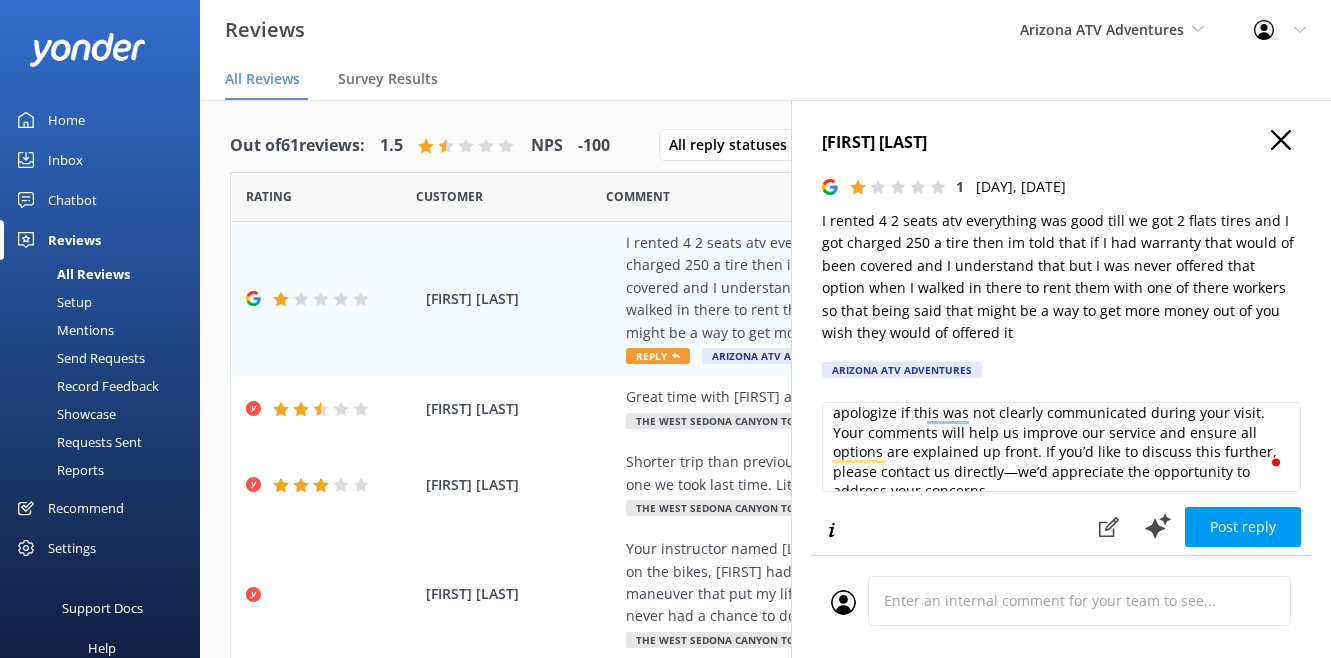 click on "Comment" at bounding box center [895, 197] 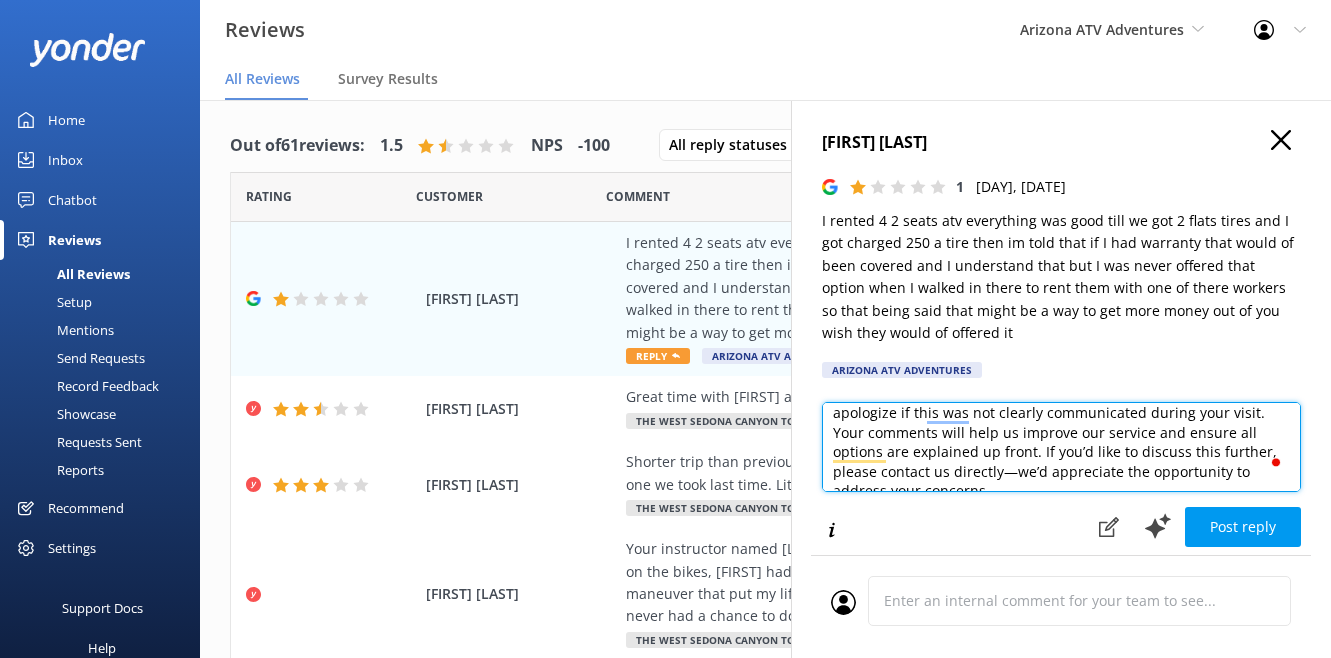 click on "Thank you for your feedback. We're sorry to hear about your experience with the flat tires and charges. We strive to offer all customers information about our warranty options, and we apologize if this was not clearly communicated during your visit. Your comments will help us improve our service and ensure all options are explained up front. If you’d like to discuss this further, please contact us directly—we’d appreciate the opportunity to address your concerns." at bounding box center (1061, 447) 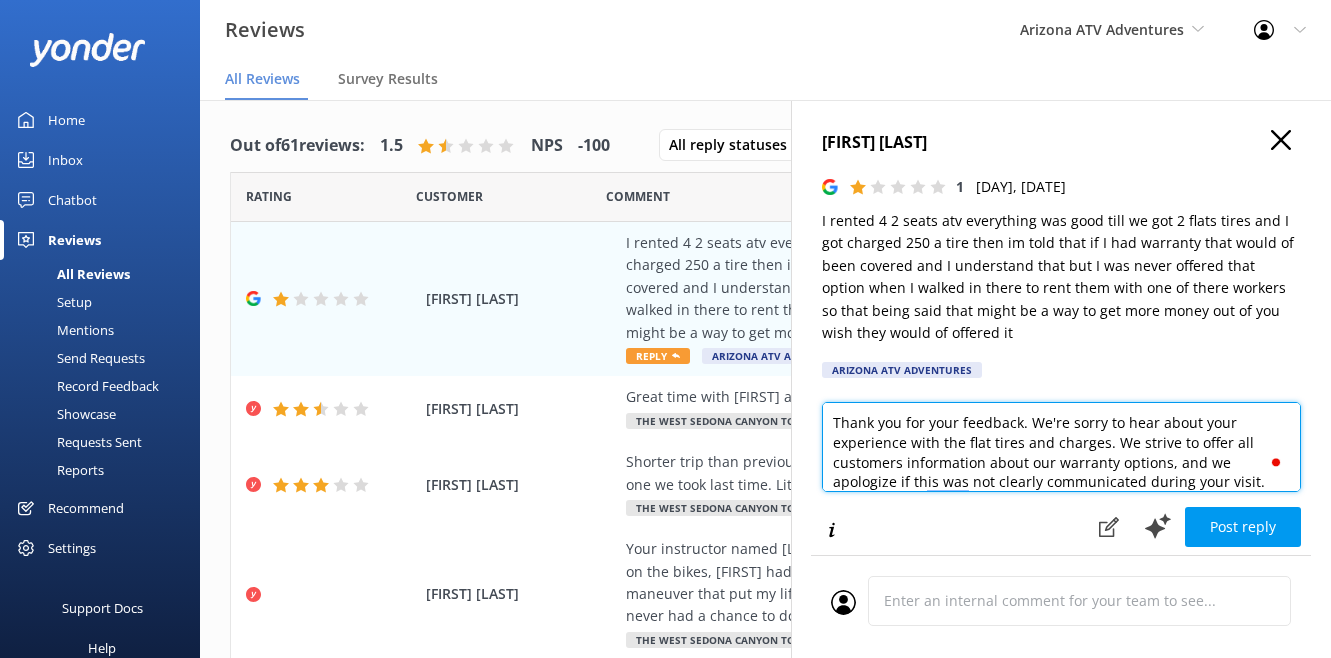 scroll, scrollTop: 59, scrollLeft: 0, axis: vertical 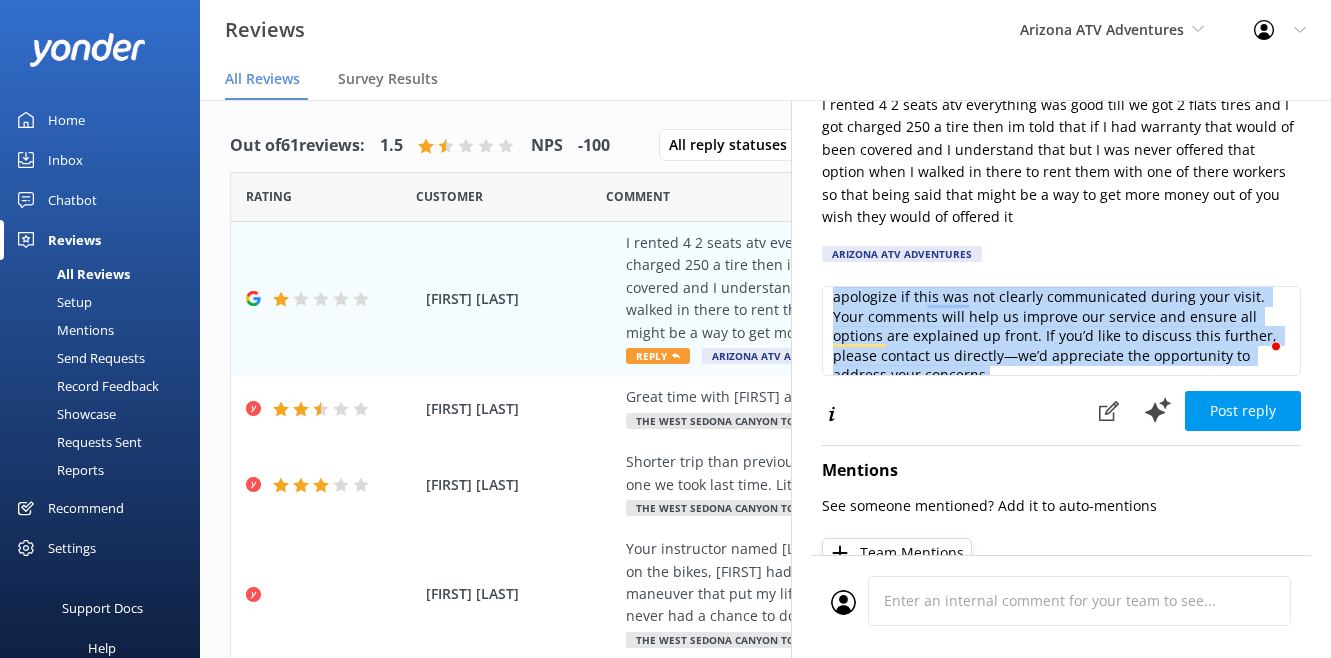 drag, startPoint x: 821, startPoint y: 374, endPoint x: 817, endPoint y: 415, distance: 41.19466 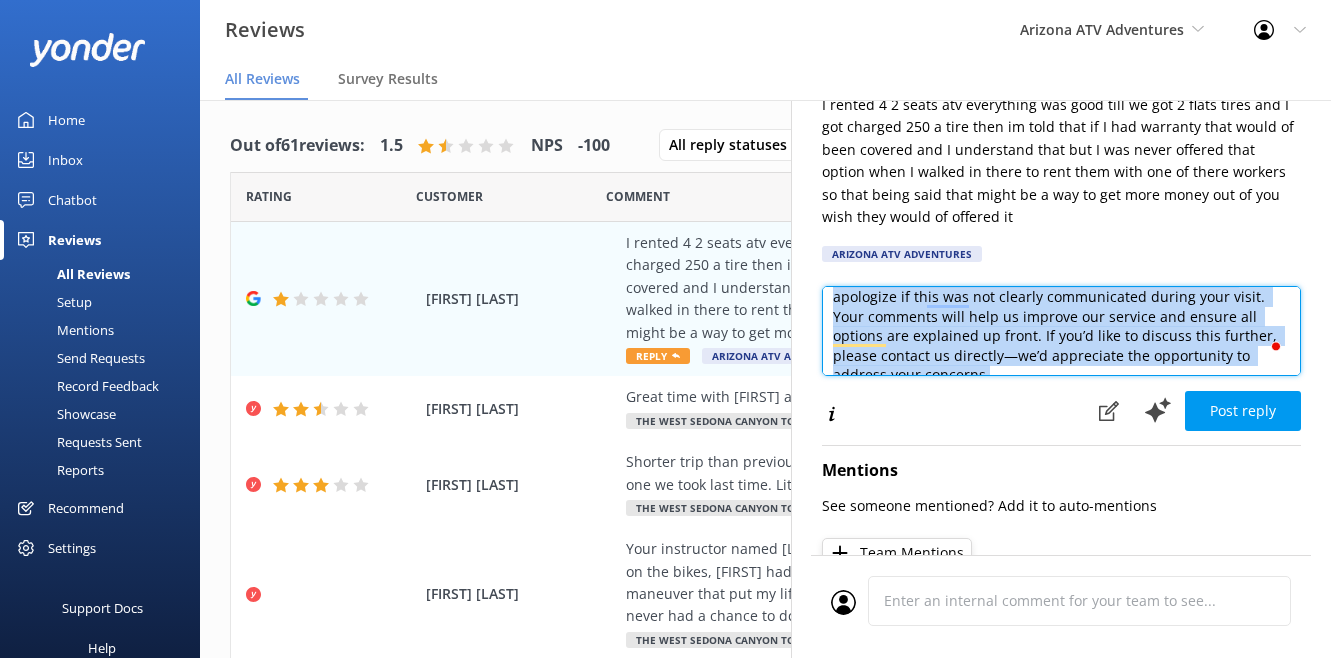 click on "Thank you for your feedback. We're sorry to hear about your experience with the flat tires and charges. We strive to offer all customers information about our warranty options, and we apologize if this was not clearly communicated during your visit. Your comments will help us improve our service and ensure all options are explained up front. If you’d like to discuss this further, please contact us directly—we’d appreciate the opportunity to address your concerns." at bounding box center [1061, 331] 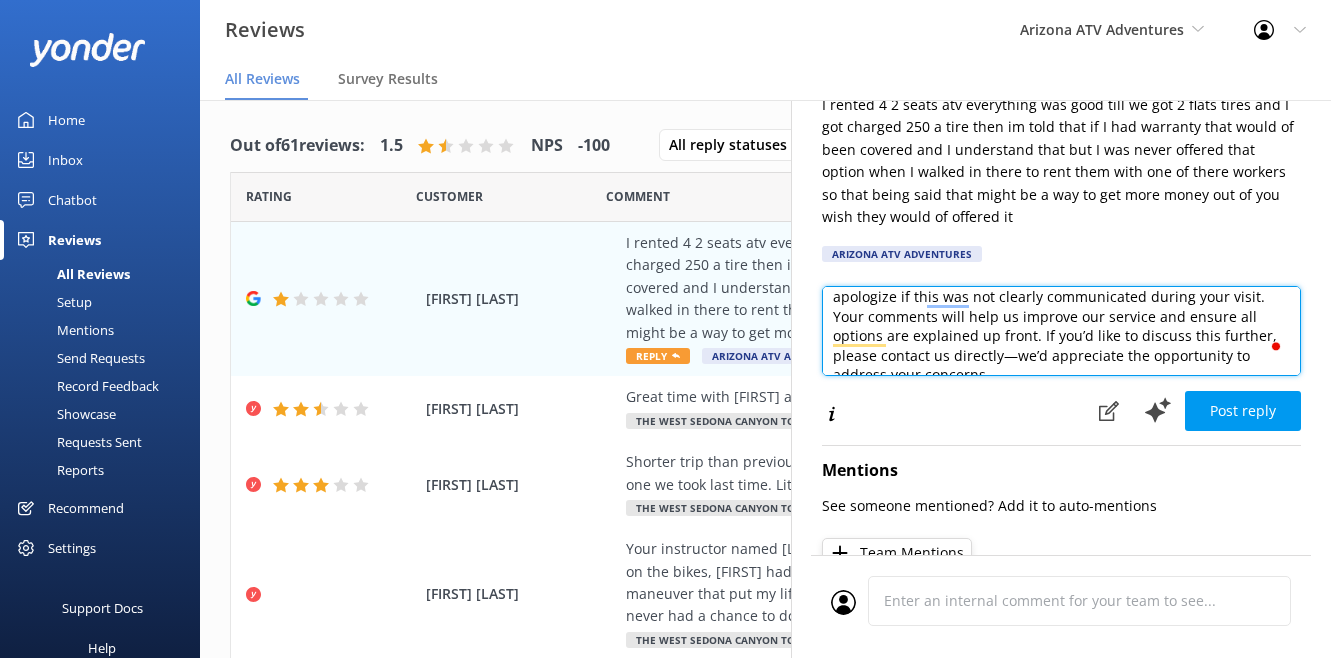 scroll, scrollTop: 49, scrollLeft: 0, axis: vertical 